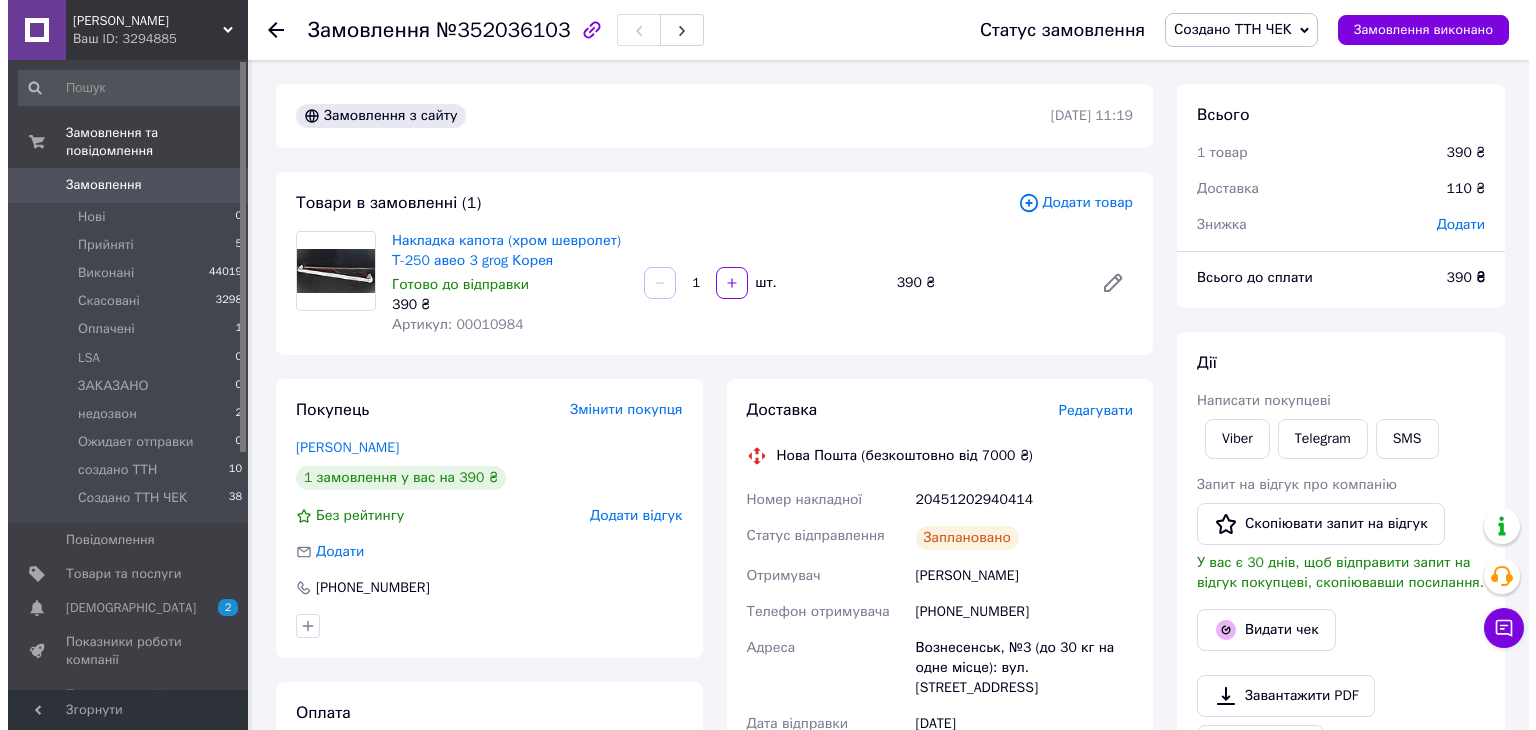 scroll, scrollTop: 0, scrollLeft: 0, axis: both 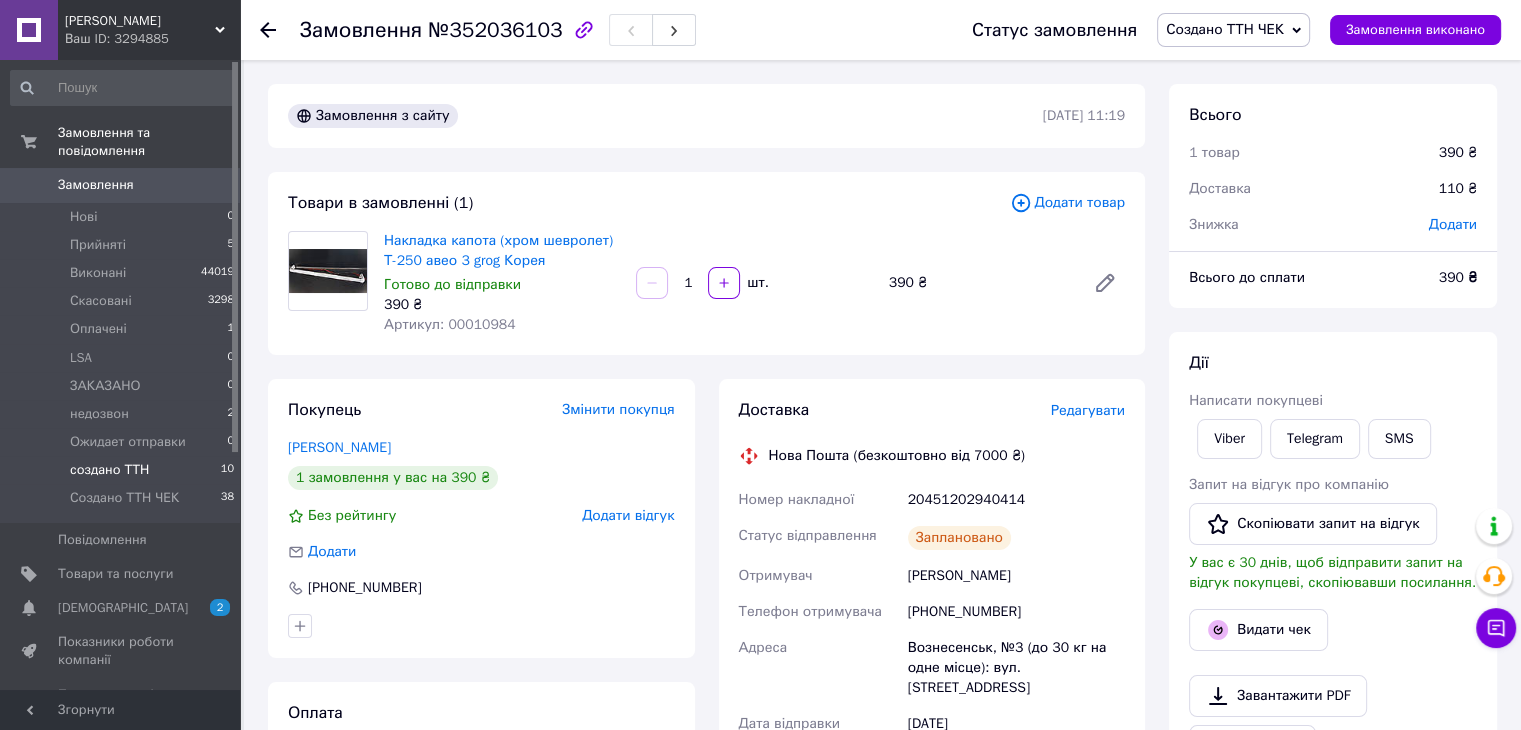 click on "создано ТТН 10" at bounding box center (123, 470) 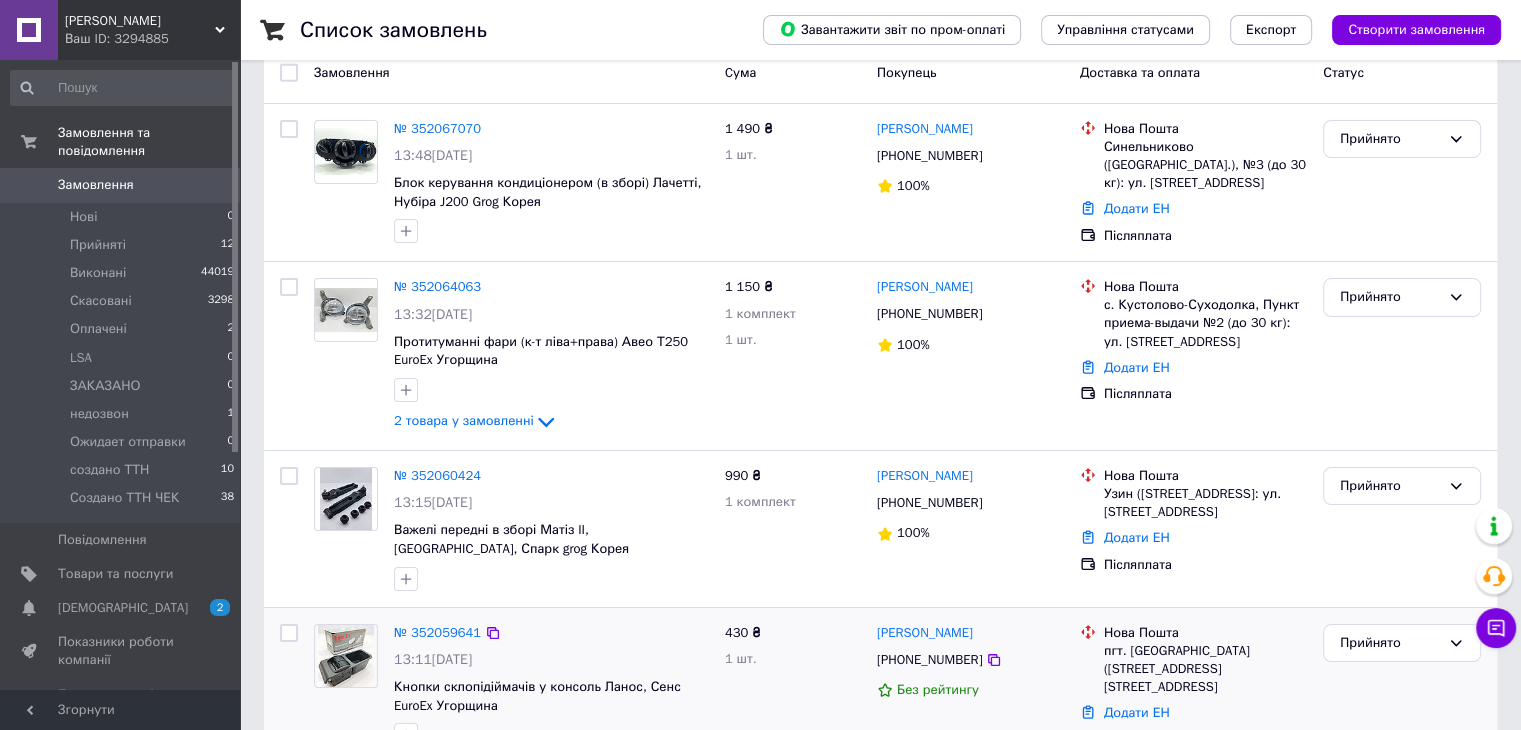 scroll, scrollTop: 400, scrollLeft: 0, axis: vertical 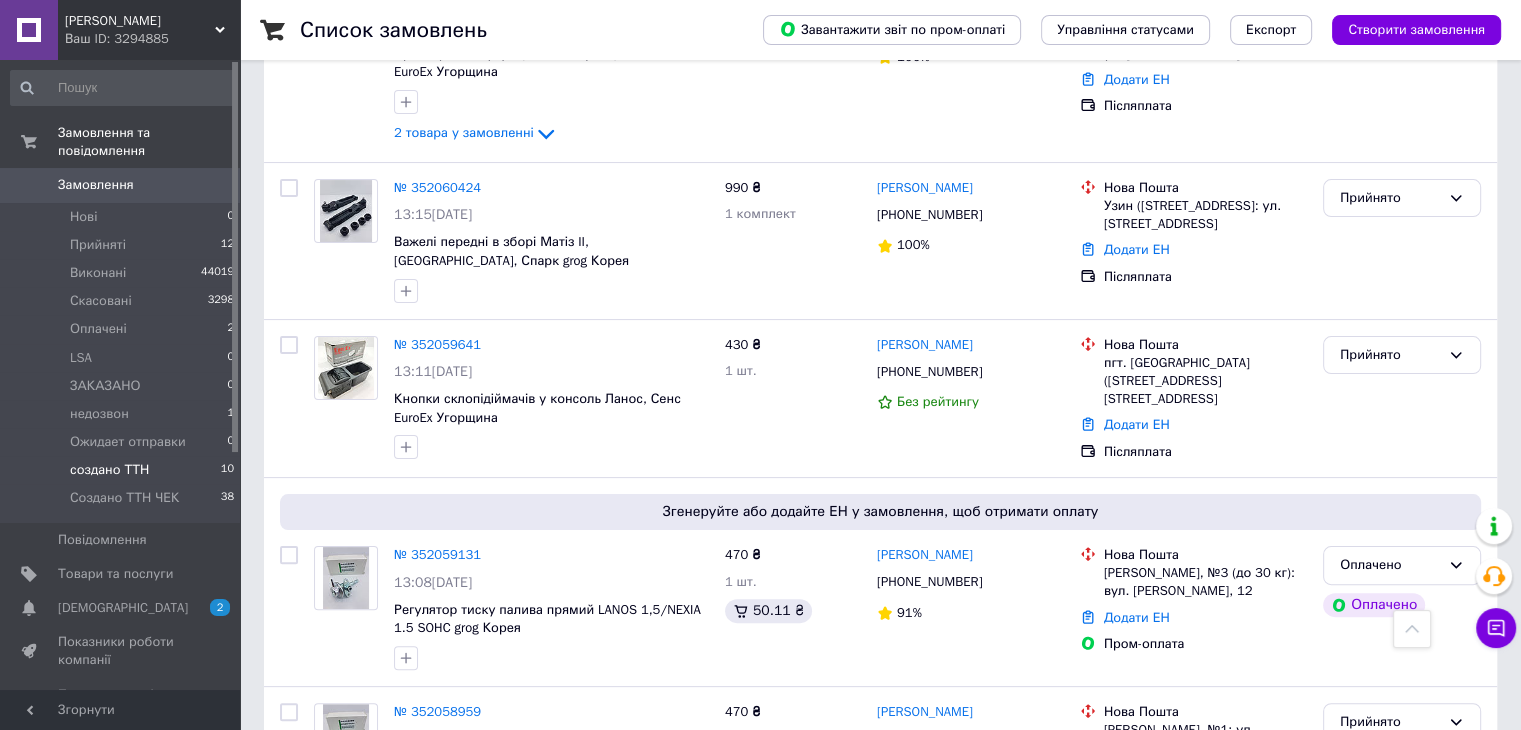 click on "создано ТТН" at bounding box center (109, 470) 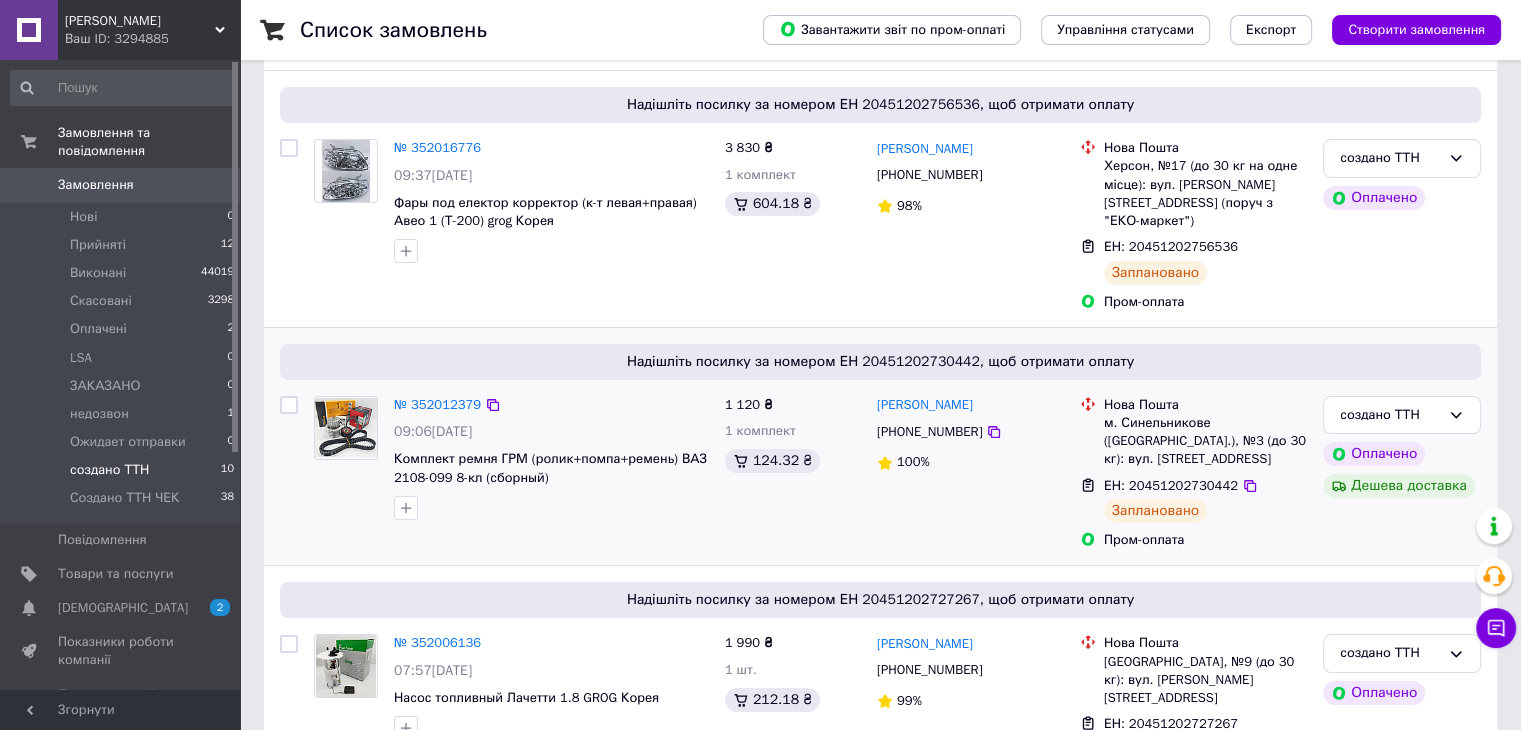 scroll, scrollTop: 300, scrollLeft: 0, axis: vertical 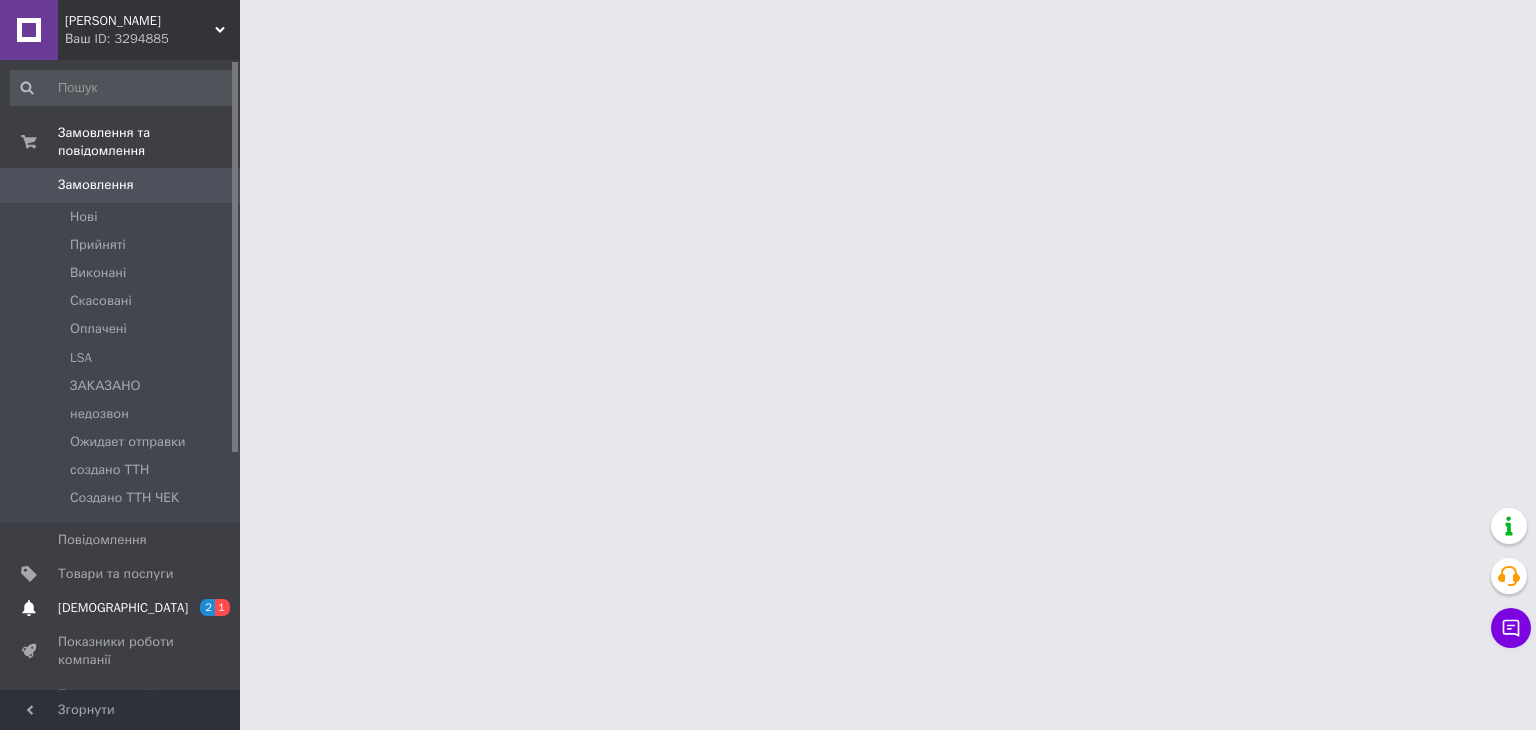click on "Сповіщення 2 1" at bounding box center (123, 608) 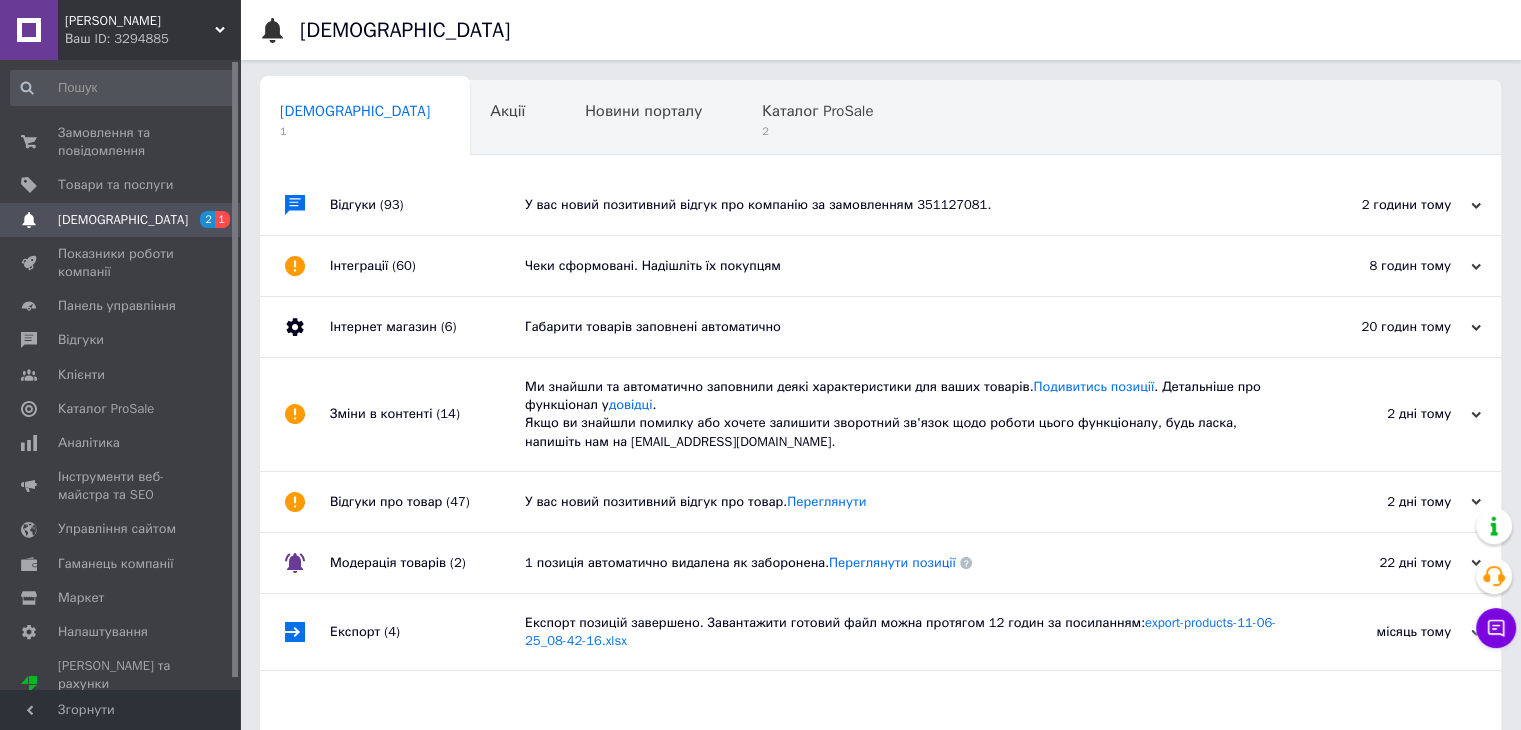 click on "У вас новий позитивний відгук про компанію за замовленням 351127081." at bounding box center [903, 205] 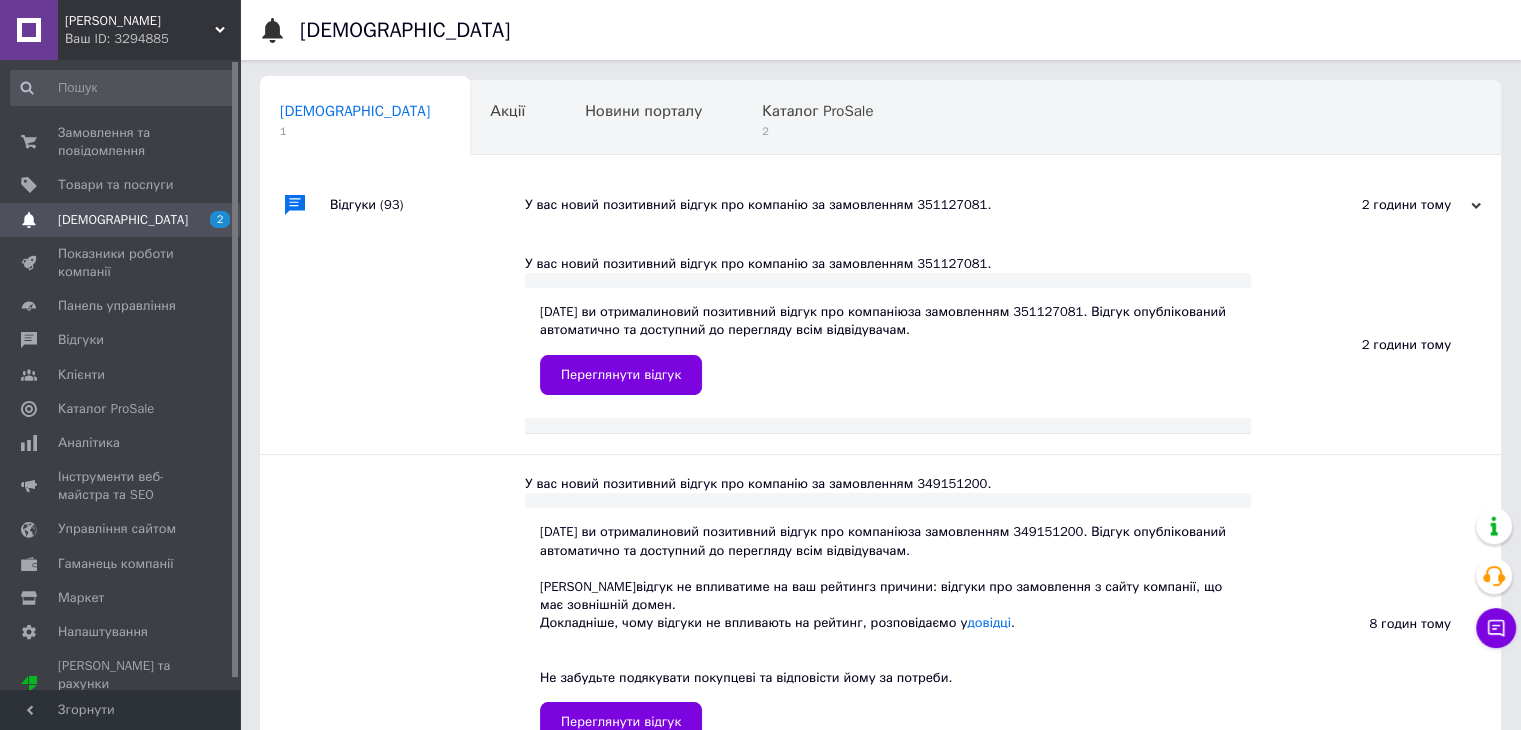 click on "У вас новий позитивний відгук про компанію за замовленням 351127081." at bounding box center [903, 205] 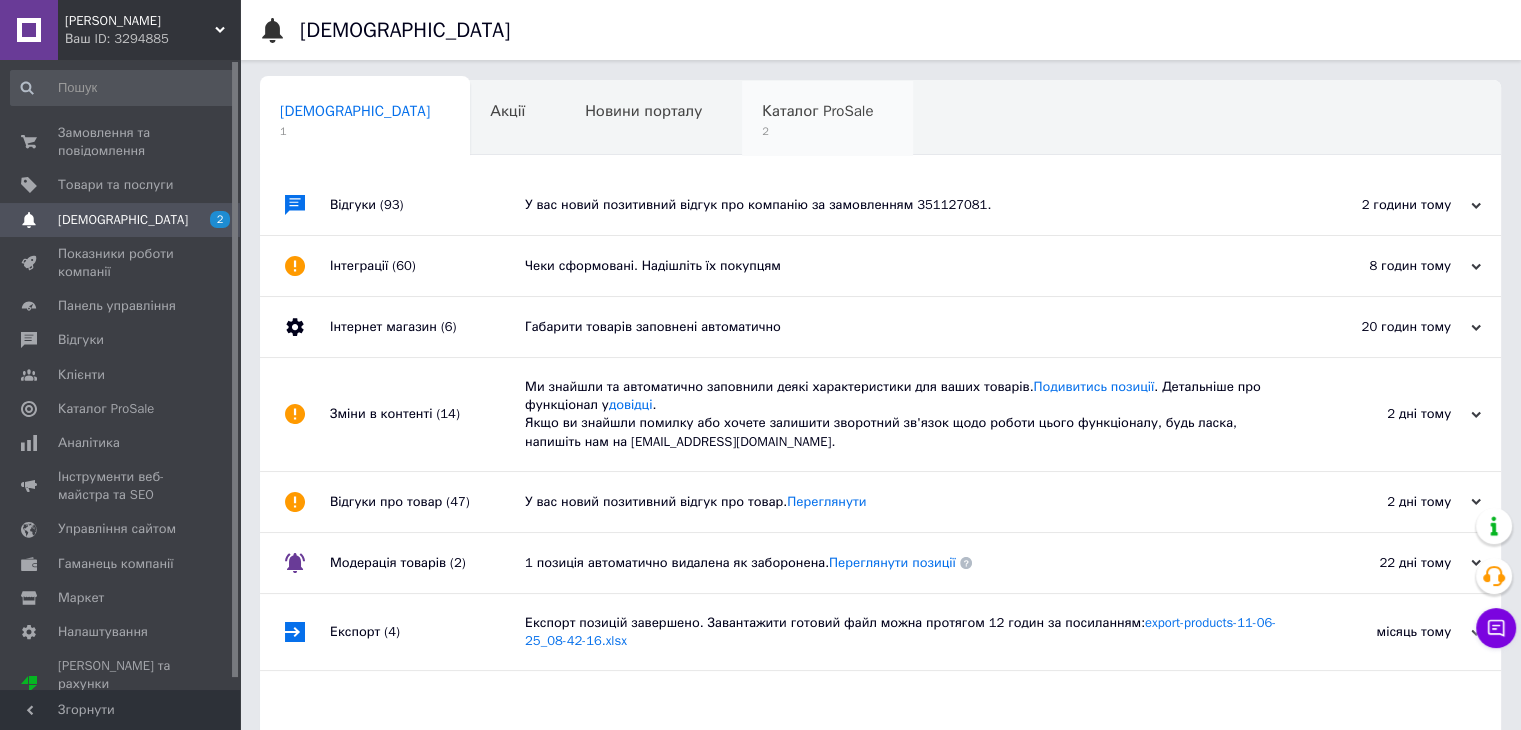 click on "Каталог ProSale 2" at bounding box center [827, 119] 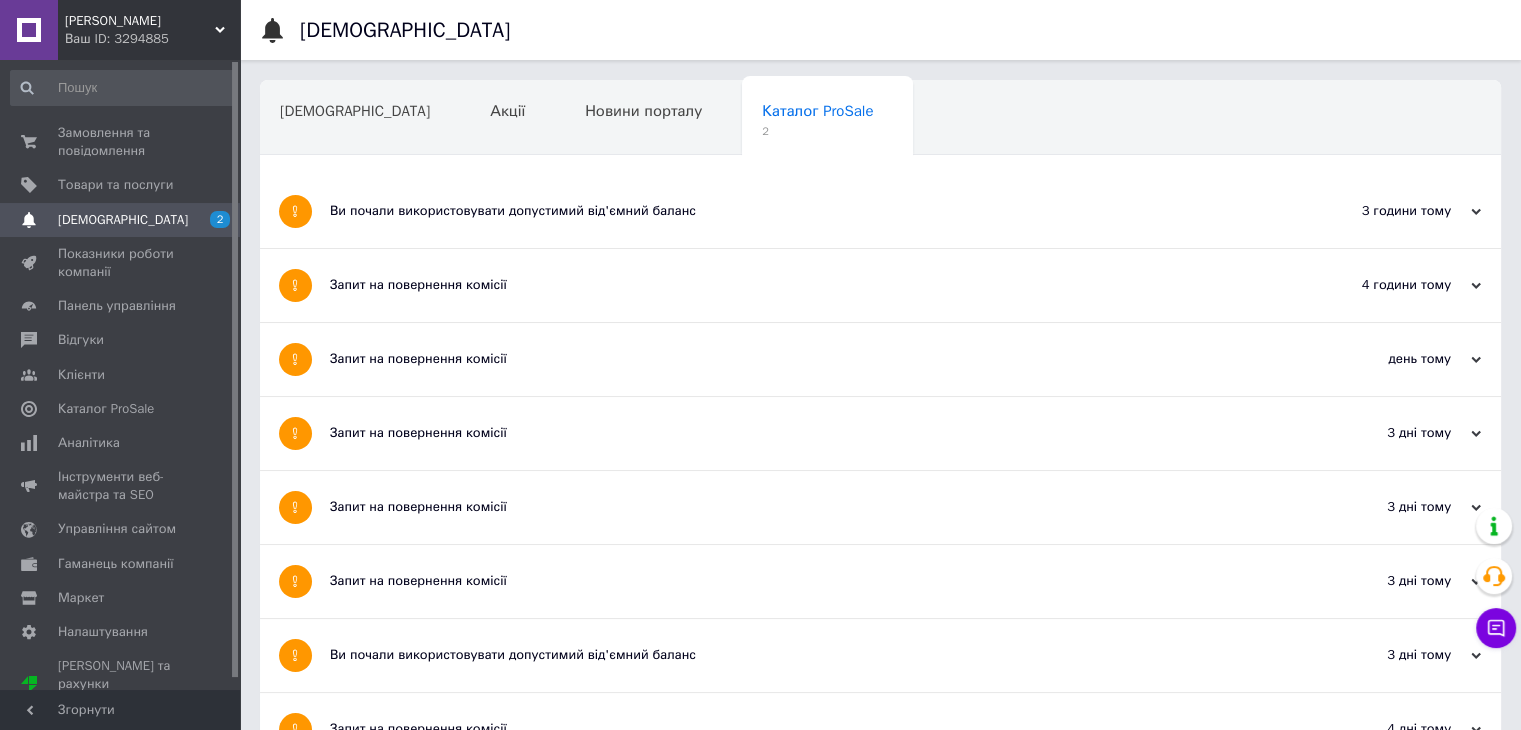 click on "Ви почали використовувати допустимий від'ємний баланс" at bounding box center (805, 211) 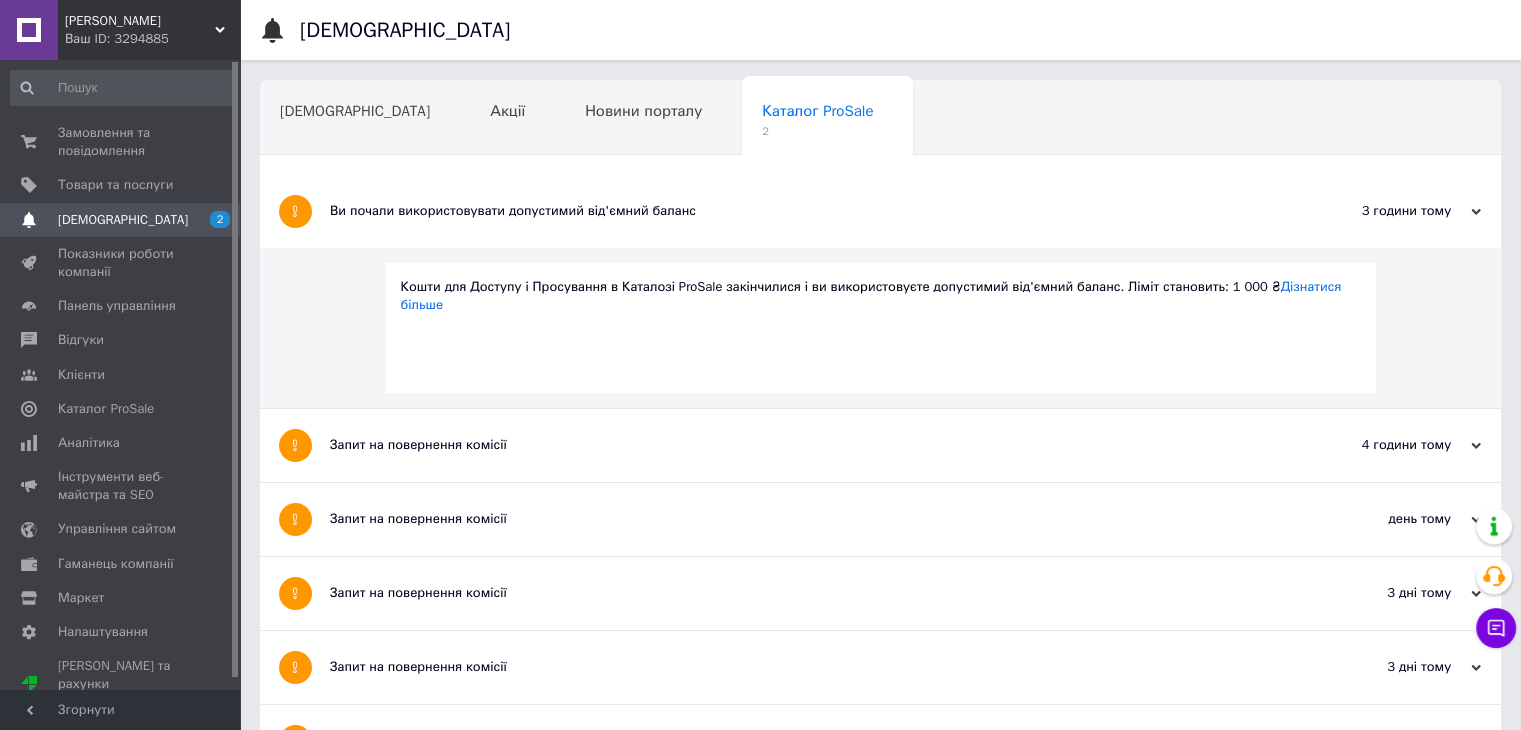 click on "Ви почали використовувати допустимий від'ємний баланс" at bounding box center [805, 211] 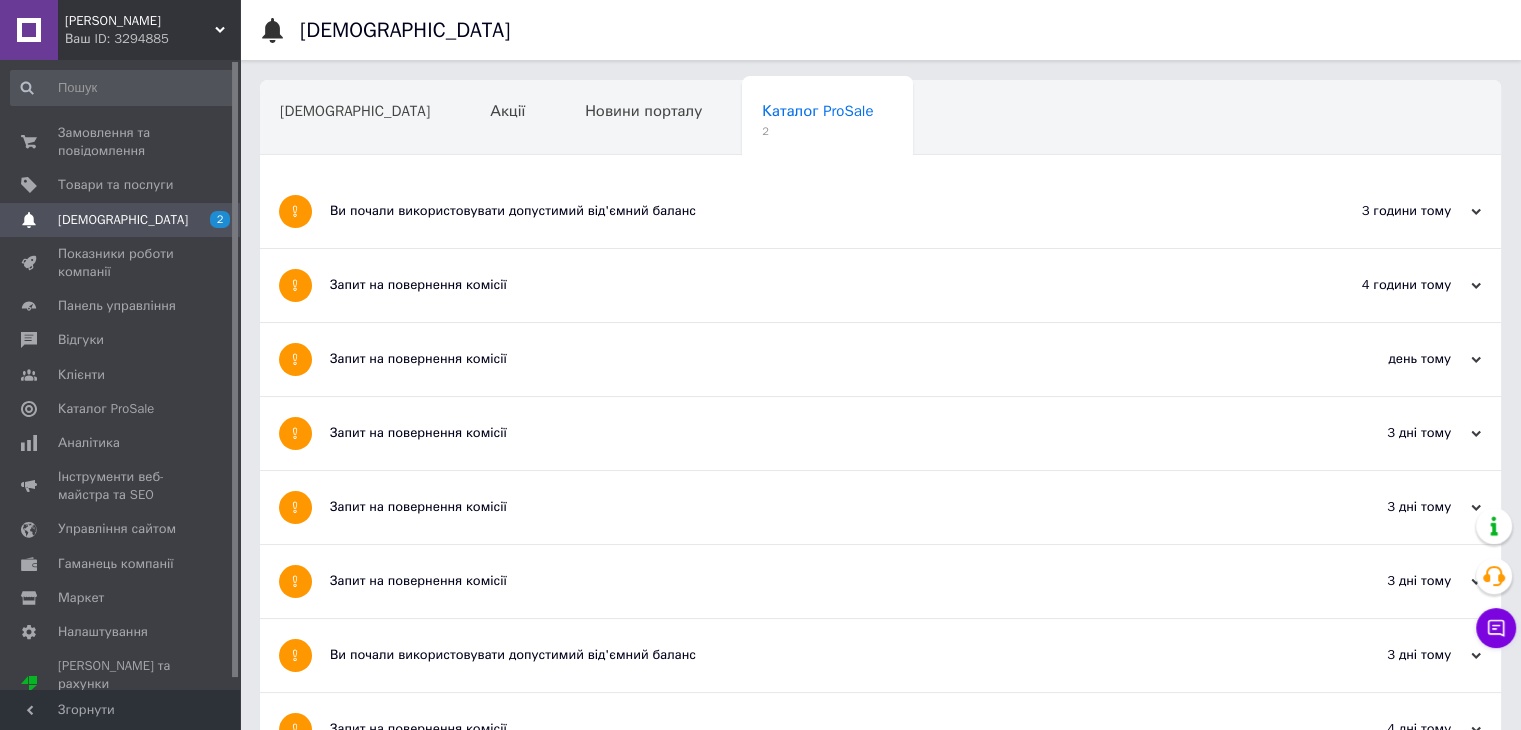 click on "Запит на повернення комісії" at bounding box center [805, 359] 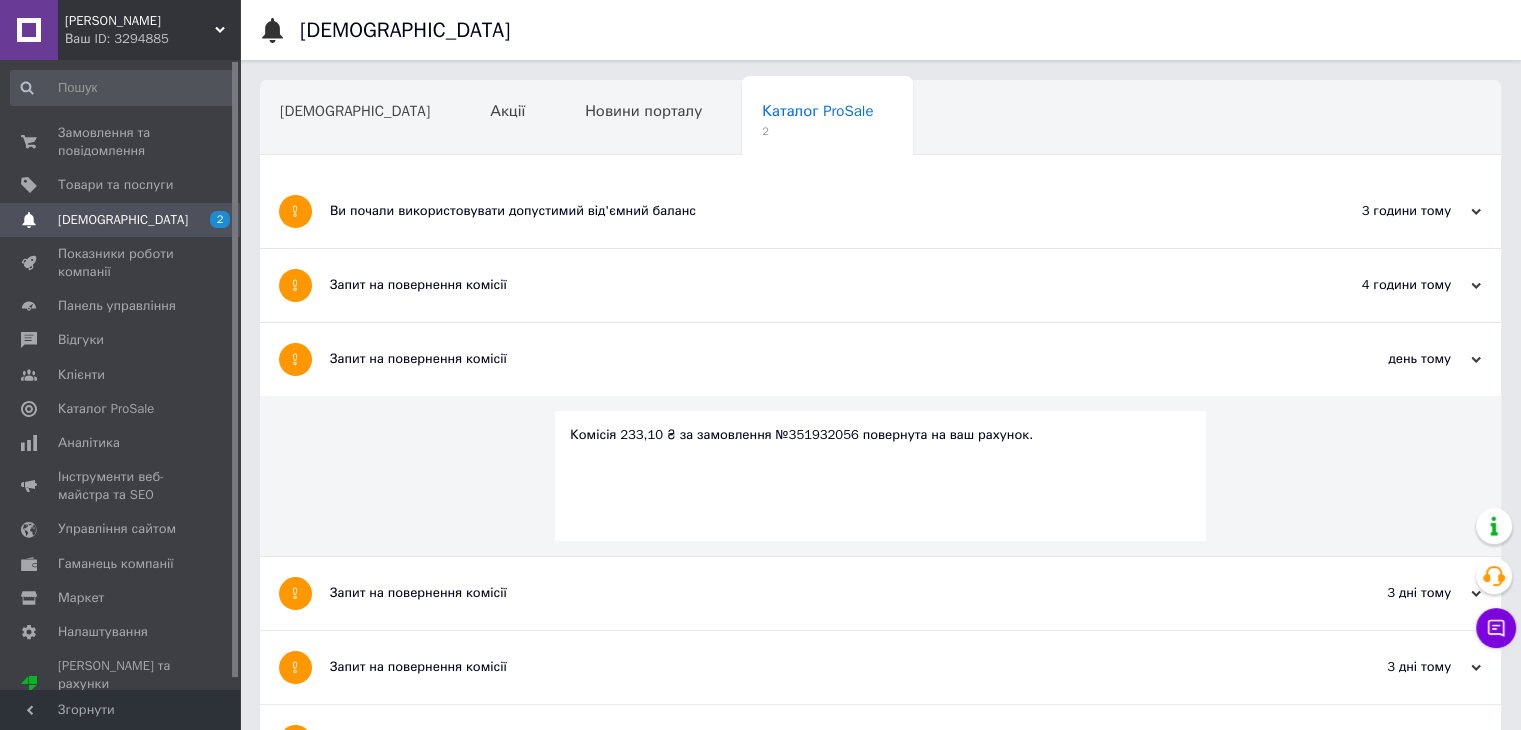 click on "Запит на повернення комісії" at bounding box center (805, 285) 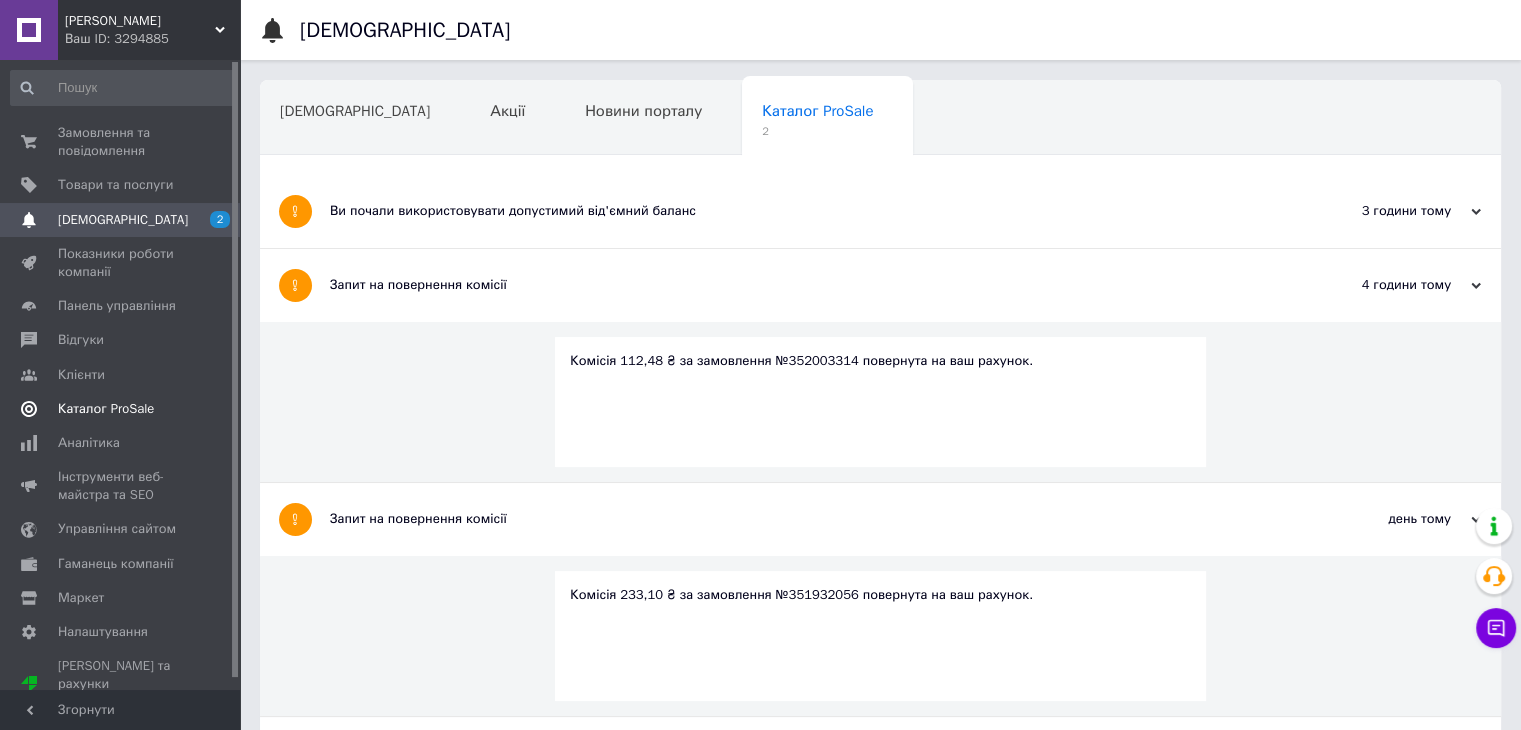 click on "Каталог ProSale" at bounding box center (106, 409) 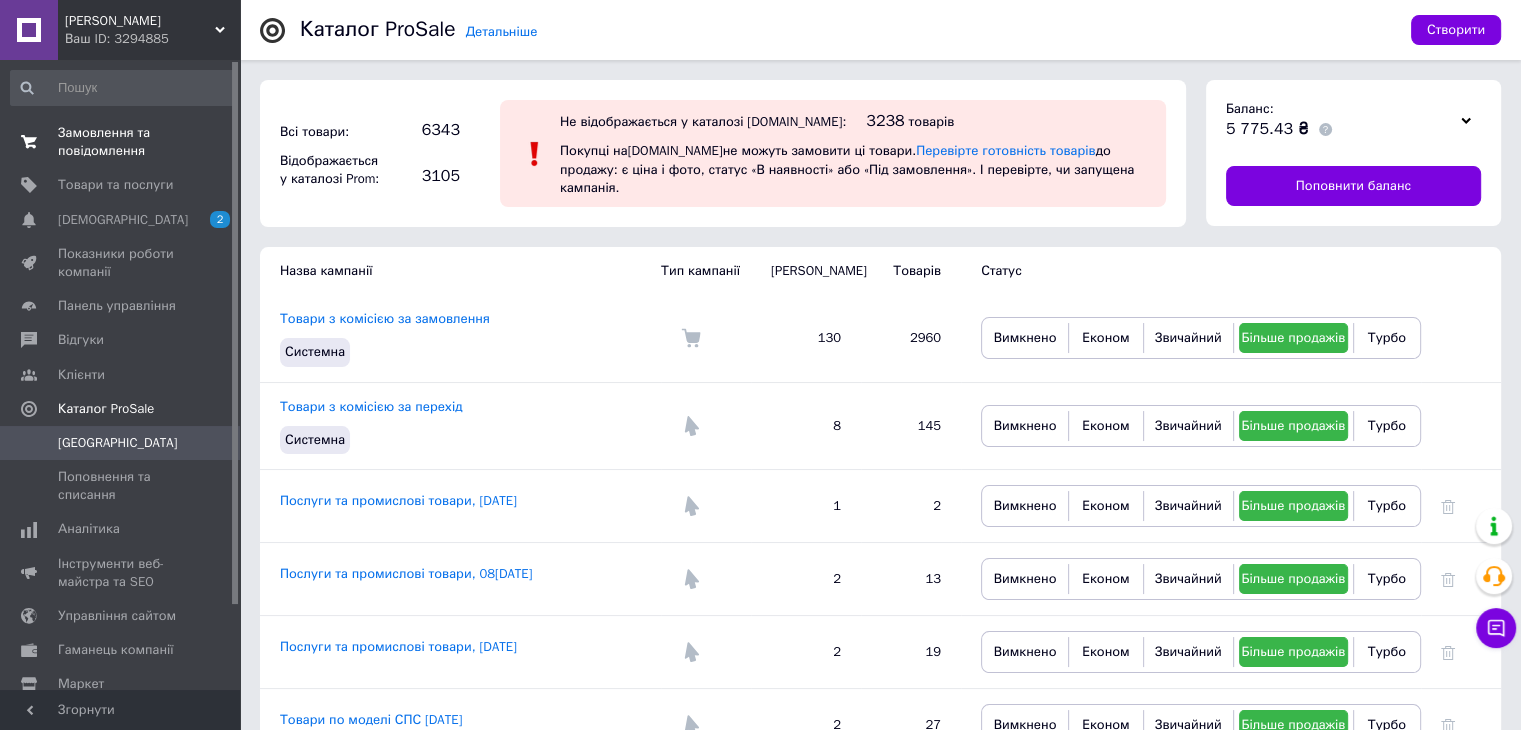 click on "Замовлення та повідомлення 0 0 Товари та послуги Сповіщення 2 Показники роботи компанії Панель управління Відгуки Клієнти Каталог ProSale Кампанії Поповнення та списання Аналітика Інструменти веб-майстра та SEO Управління сайтом Гаманець компанії Маркет Налаштування Тарифи та рахунки Prom топ" at bounding box center [123, 378] 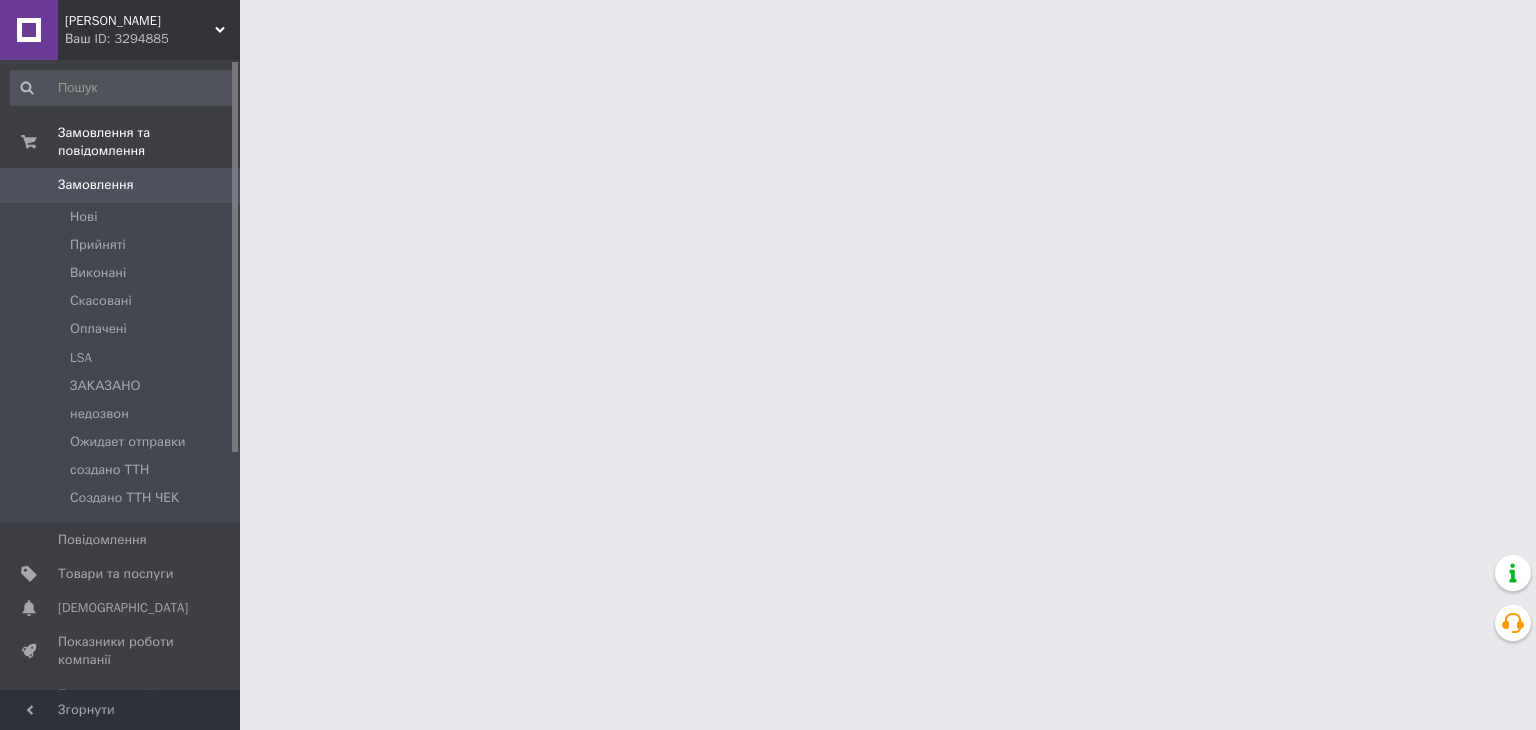 scroll, scrollTop: 0, scrollLeft: 0, axis: both 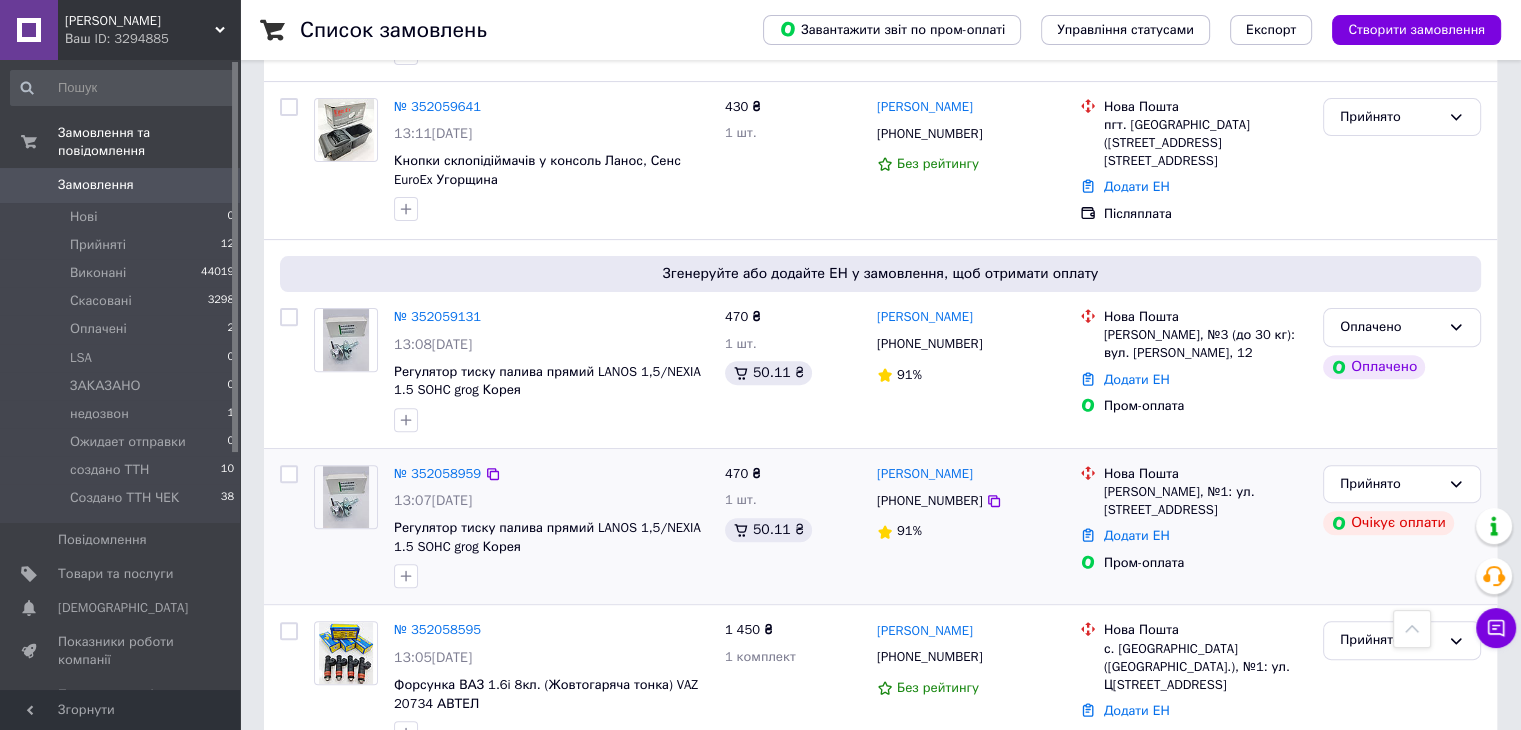 click on "№ 352058959 13:07[DATE] Регулятор тиску палива прямий LANOS 1,5/NEXIA 1.5 SOHC grog Корея 470 ₴ 1 шт. 50.11 ₴ [PERSON_NAME] [PHONE_NUMBER] 91% [GEOGRAPHIC_DATA][PERSON_NAME], №1: ул. Коперника, 1-1Б Додати ЕН Пром-оплата Прийнято Очікує оплати" at bounding box center (880, 527) 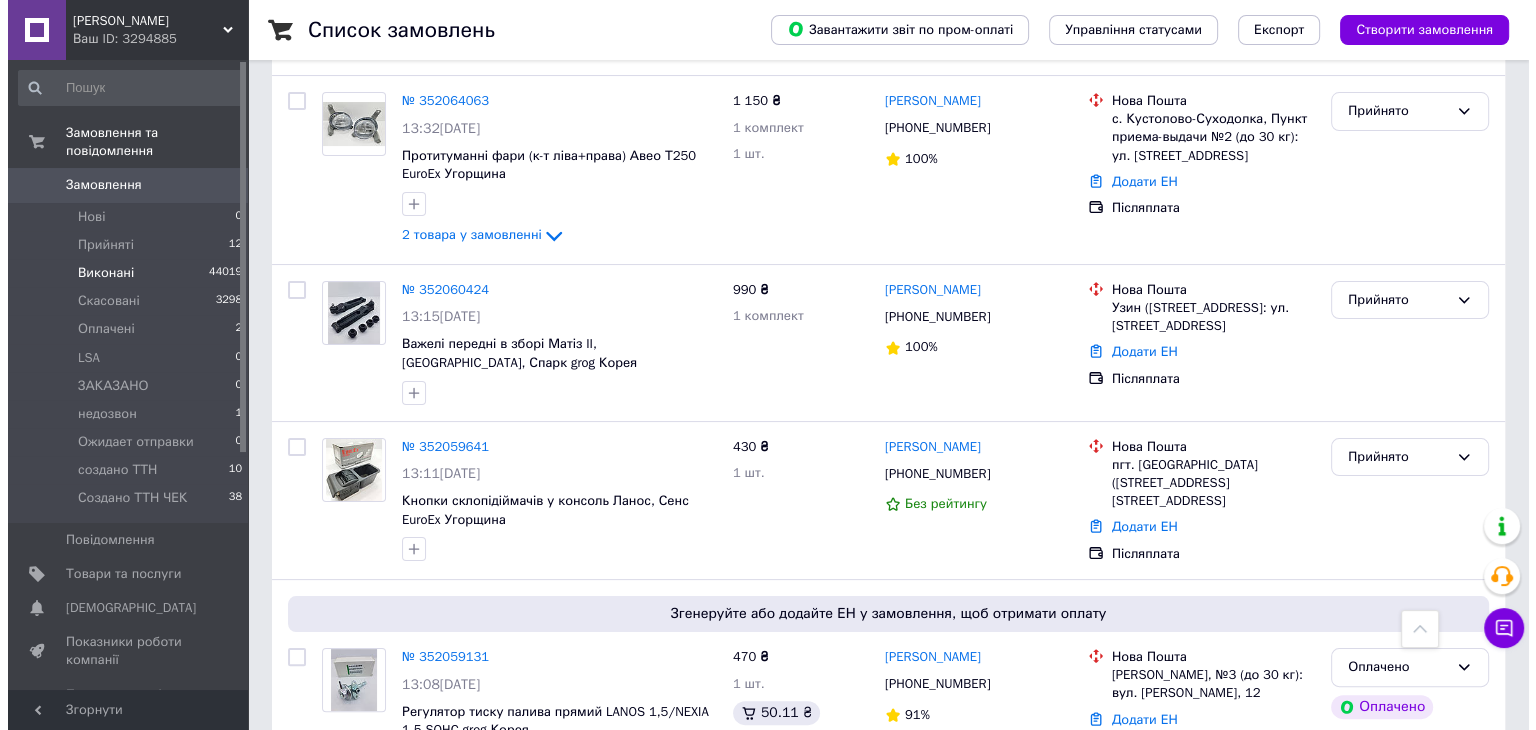 scroll, scrollTop: 0, scrollLeft: 0, axis: both 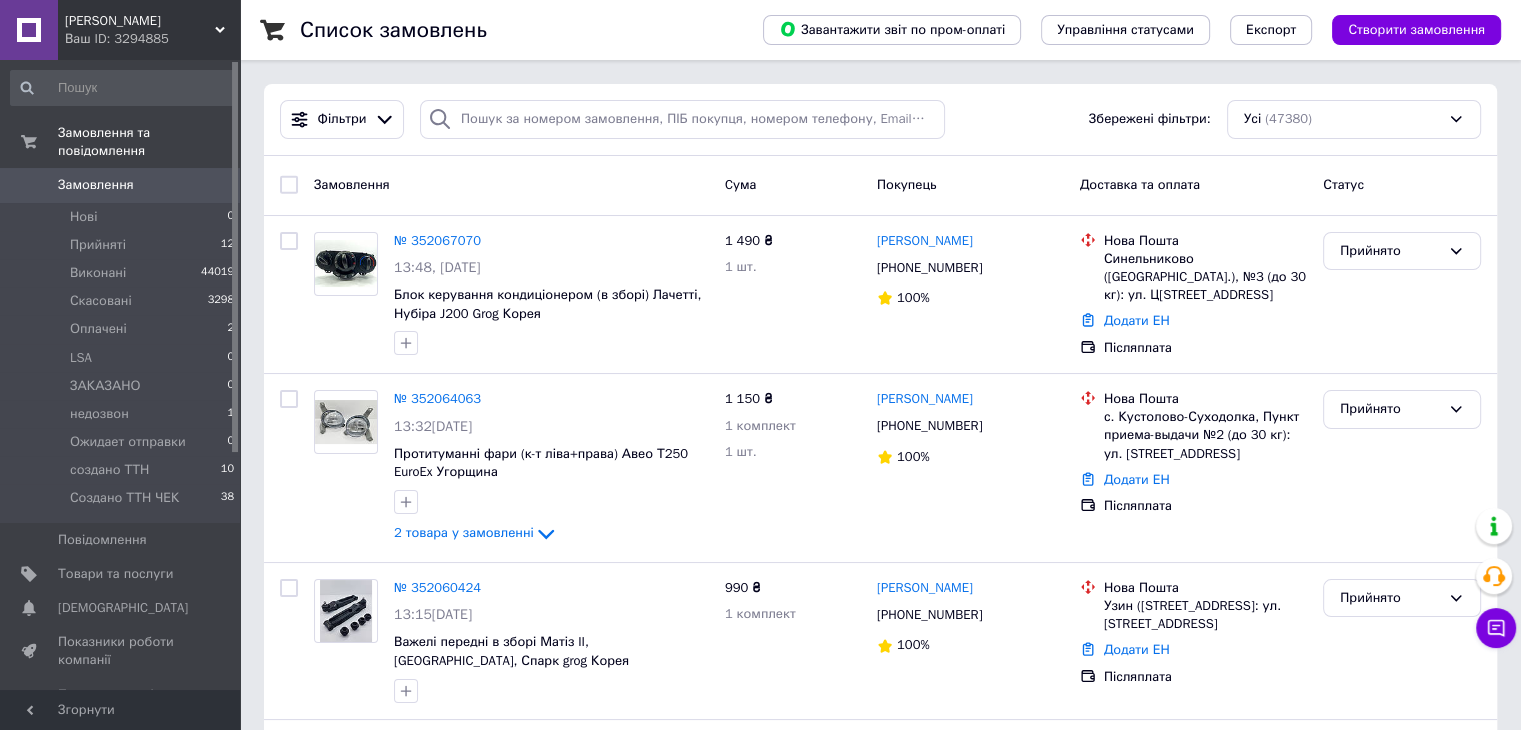 click on "Замовлення" at bounding box center (96, 185) 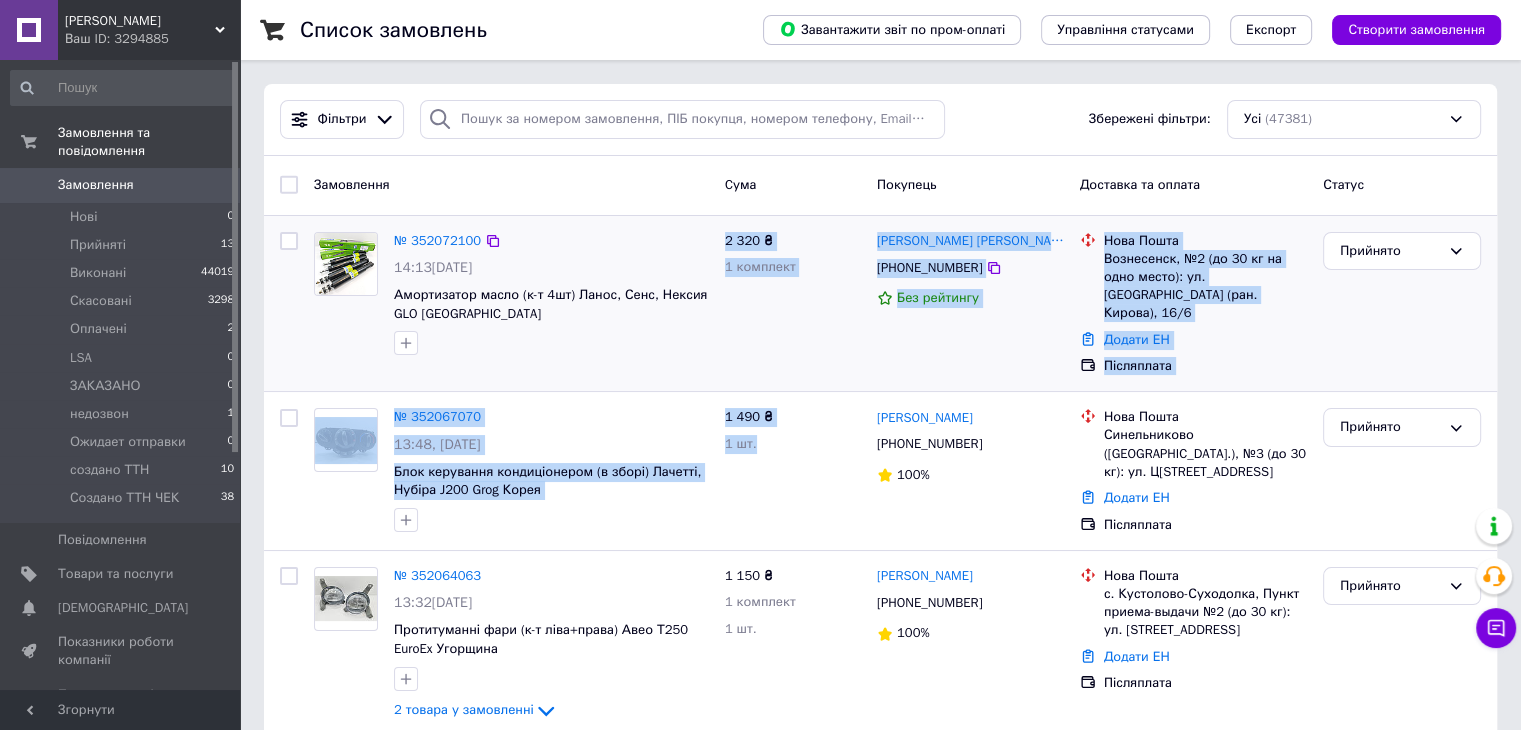 drag, startPoint x: 720, startPoint y: 386, endPoint x: 702, endPoint y: 363, distance: 29.206163 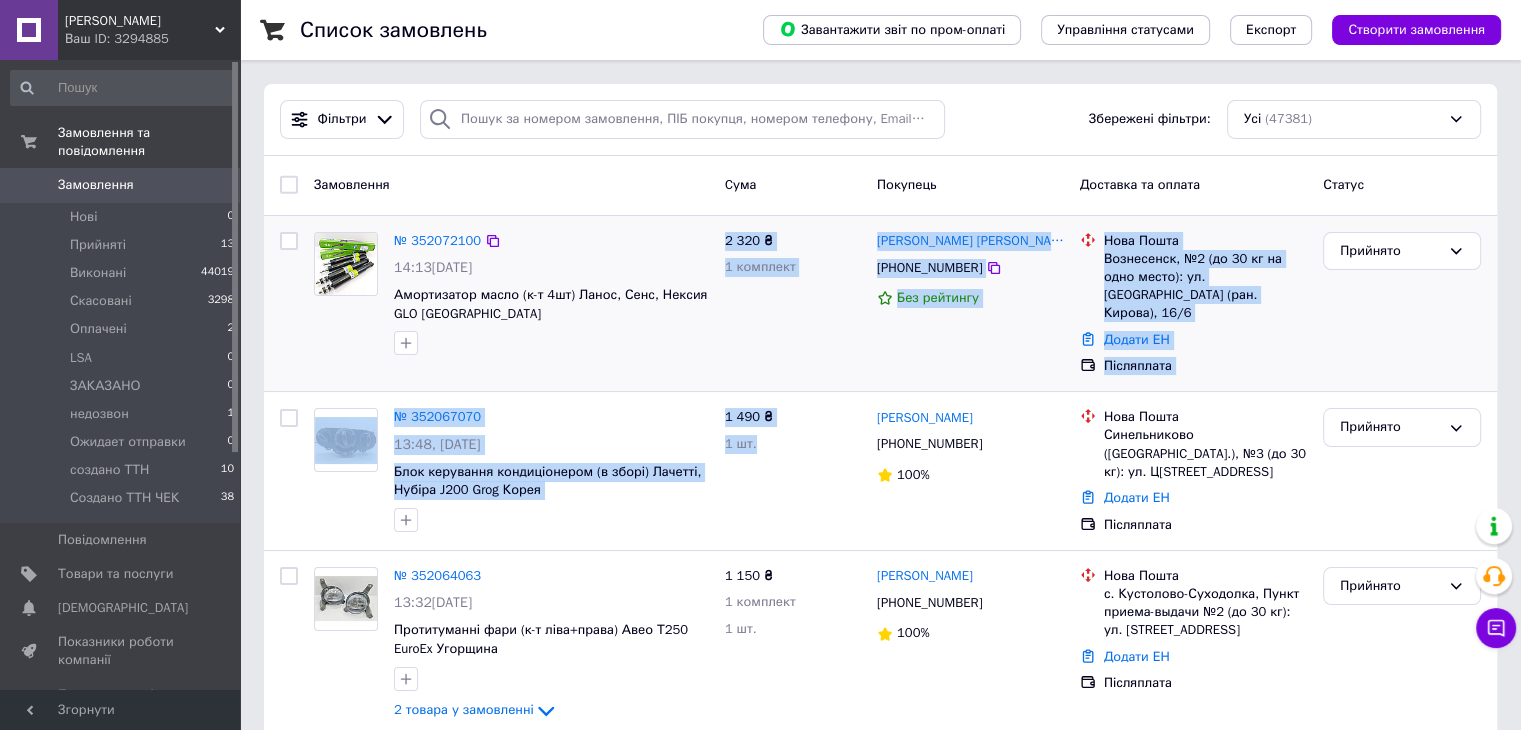 click on "Замовлення Cума Покупець Доставка та оплата Статус № 352072100 14:13[DATE] Амортизатор масло (к-т 4шт) Ланос, Сенс, Нексия GLO Италия 2 320 ₴ 1 комплект [PERSON_NAME] Вікторівна [PHONE_NUMBER] Без рейтингу Нова Пошта Вознесенск, №2 (до 30 кг на одно место): ул. [GEOGRAPHIC_DATA] (ран. Кирова), 16/6 Додати ЕН Післяплата Прийнято № 352067070 13:48[DATE] Блок керування кондиціонером (в зборі) Лачетті, Нубіра J200 Grog Корея 1 490 ₴ 1 шт. [PERSON_NAME] [PHONE_NUMBER] 100% Нова Пошта Синельниково ([GEOGRAPHIC_DATA].), №3 (до 30 кг): ул. [STREET_ADDRESS] Додати ЕН Післяплата Прийнято № 352064063 13:32[DATE] 1 150 ₴ 1 комплект 100%" at bounding box center (880, 9764) 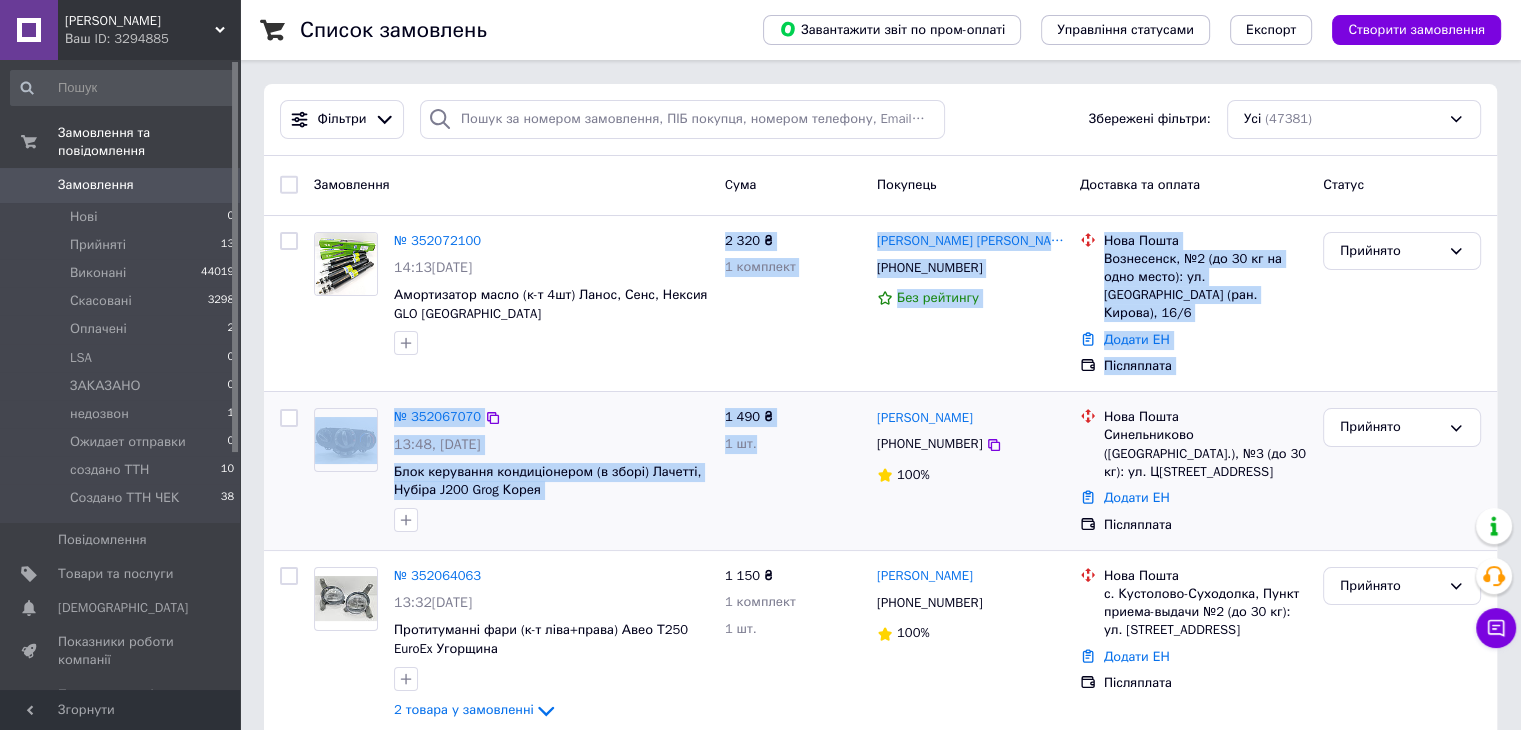 click on "№ 352067070 13:48[DATE] Блок керування кондиціонером (в зборі) Лачетті, Нубіра J200 [GEOGRAPHIC_DATA]" at bounding box center (551, 470) 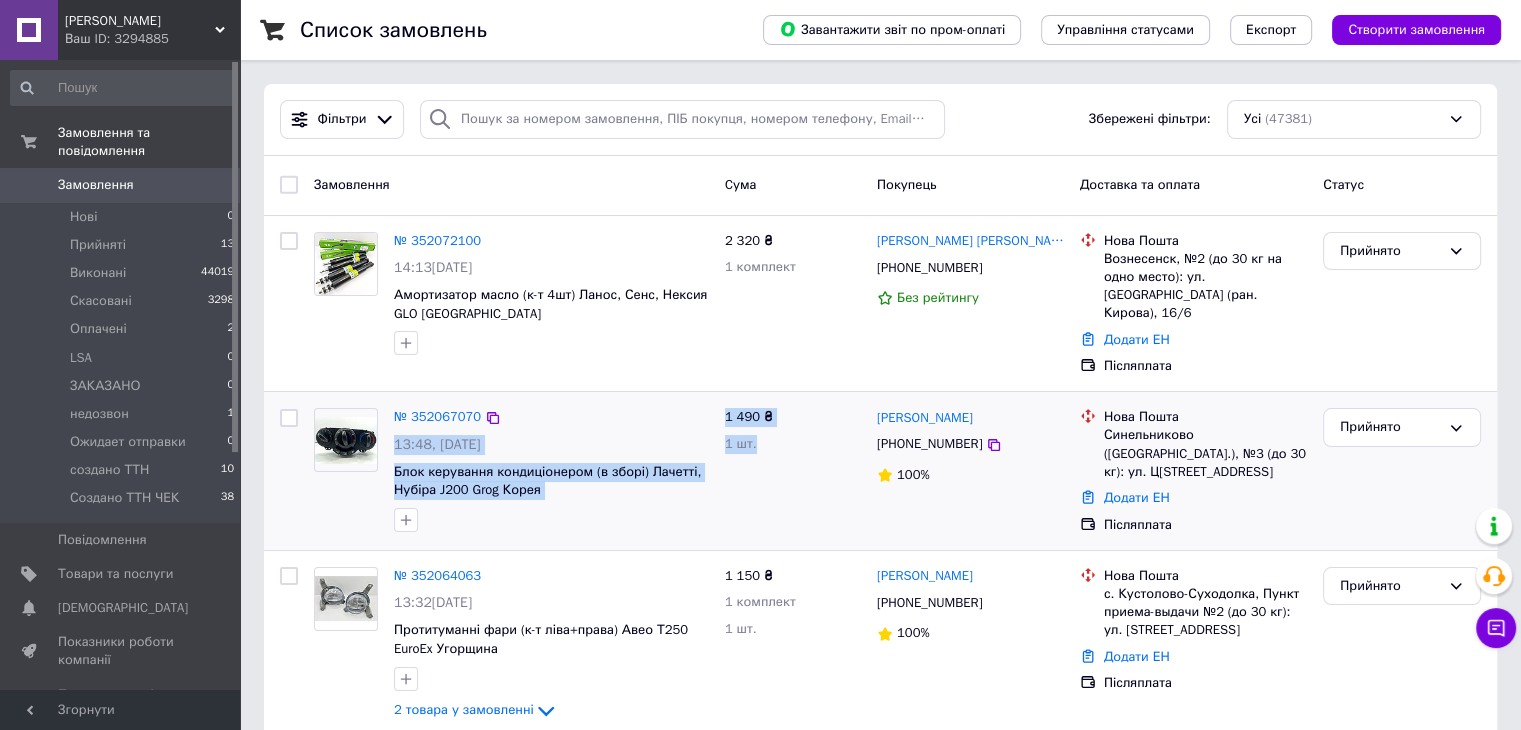 drag, startPoint x: 709, startPoint y: 392, endPoint x: 773, endPoint y: 433, distance: 76.00658 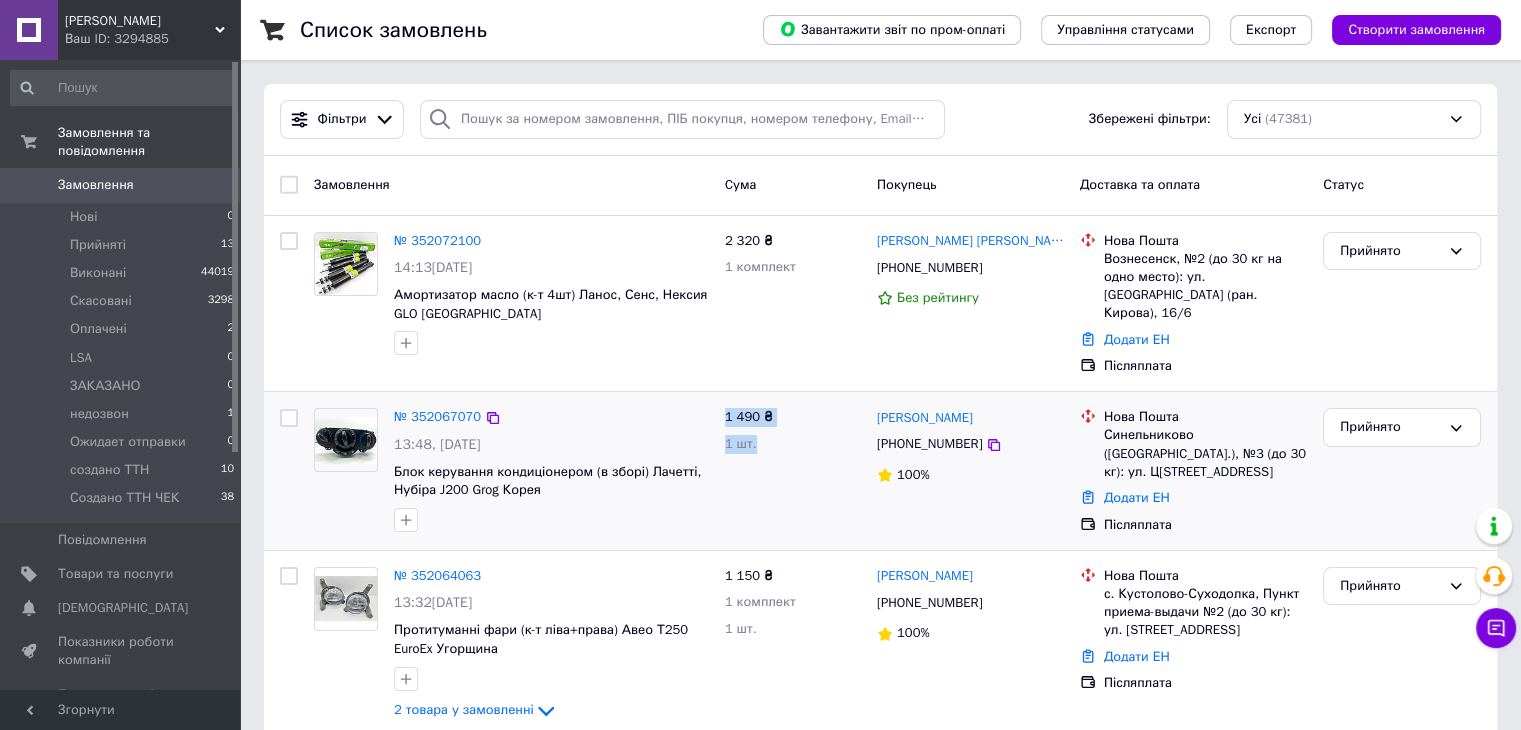 drag, startPoint x: 774, startPoint y: 430, endPoint x: 721, endPoint y: 381, distance: 72.18033 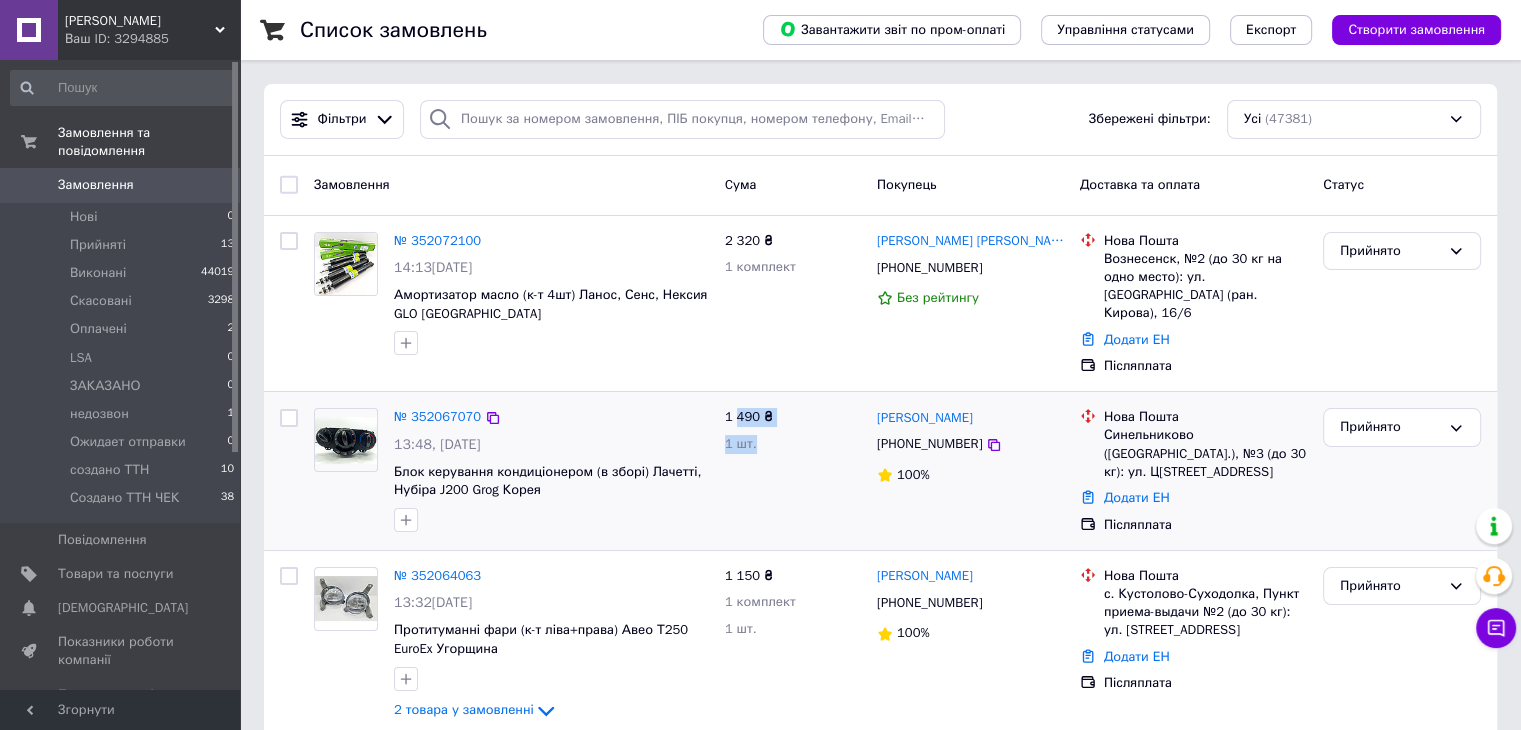 drag, startPoint x: 773, startPoint y: 429, endPoint x: 732, endPoint y: 392, distance: 55.226807 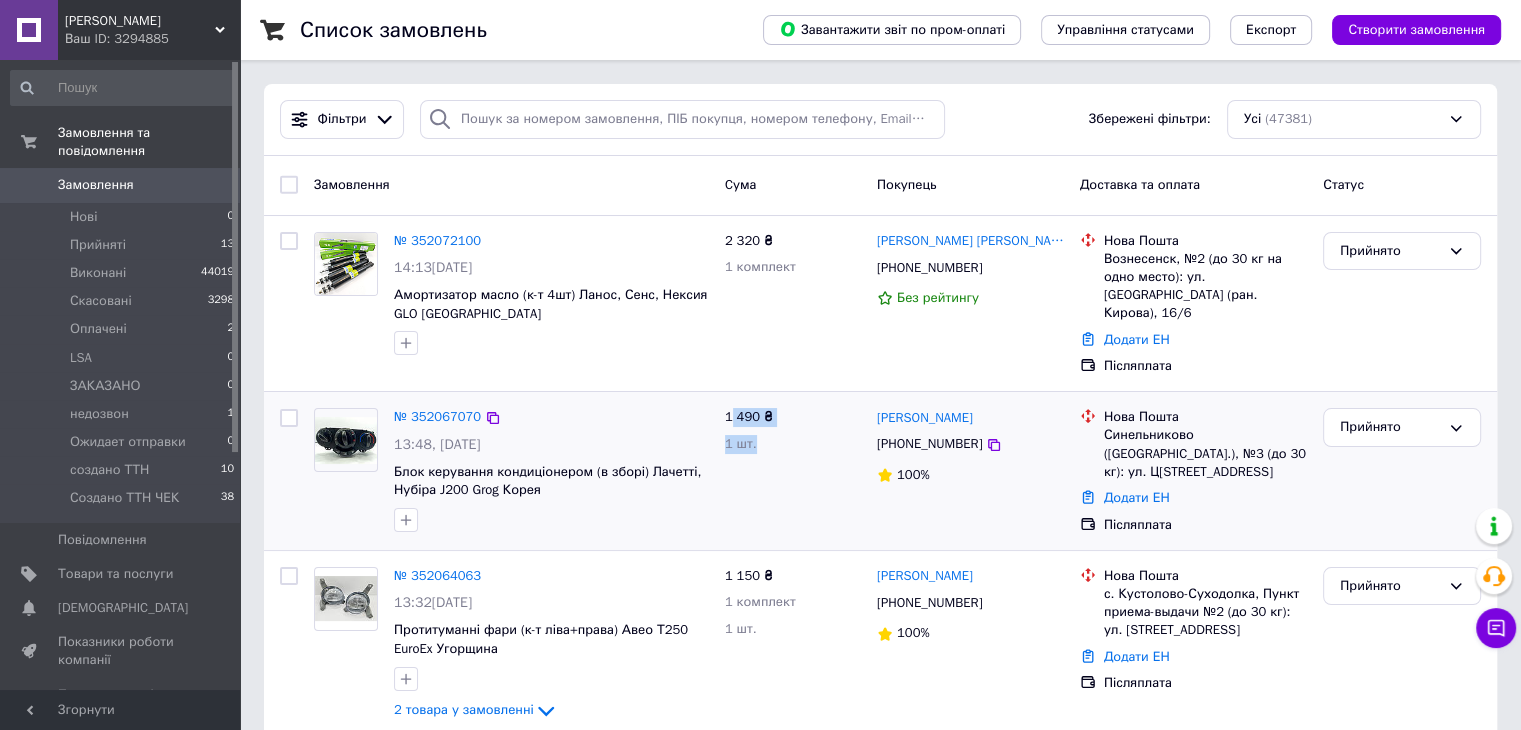 click on "1 490 ₴" at bounding box center [749, 416] 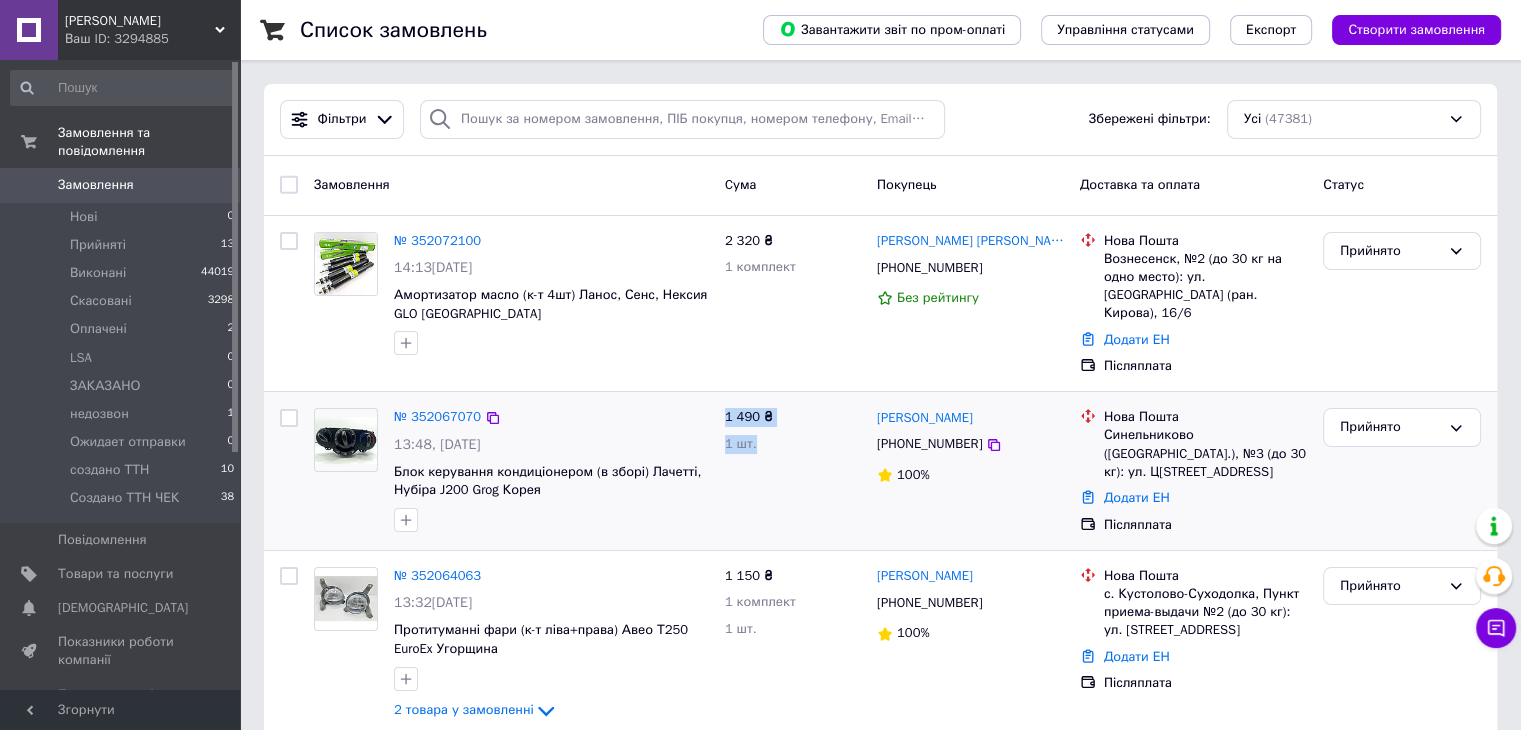 drag, startPoint x: 727, startPoint y: 389, endPoint x: 772, endPoint y: 441, distance: 68.76772 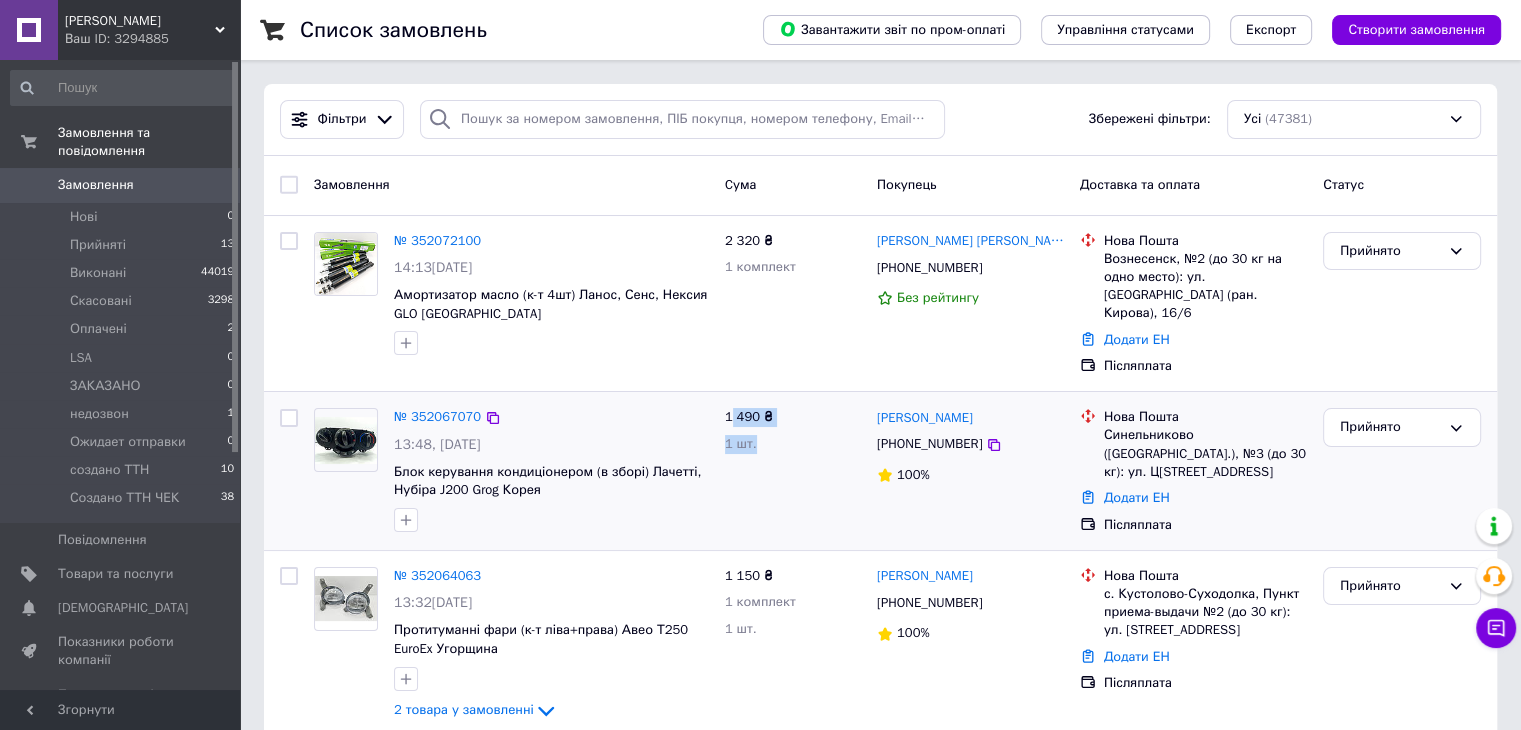 drag, startPoint x: 765, startPoint y: 438, endPoint x: 723, endPoint y: 389, distance: 64.53681 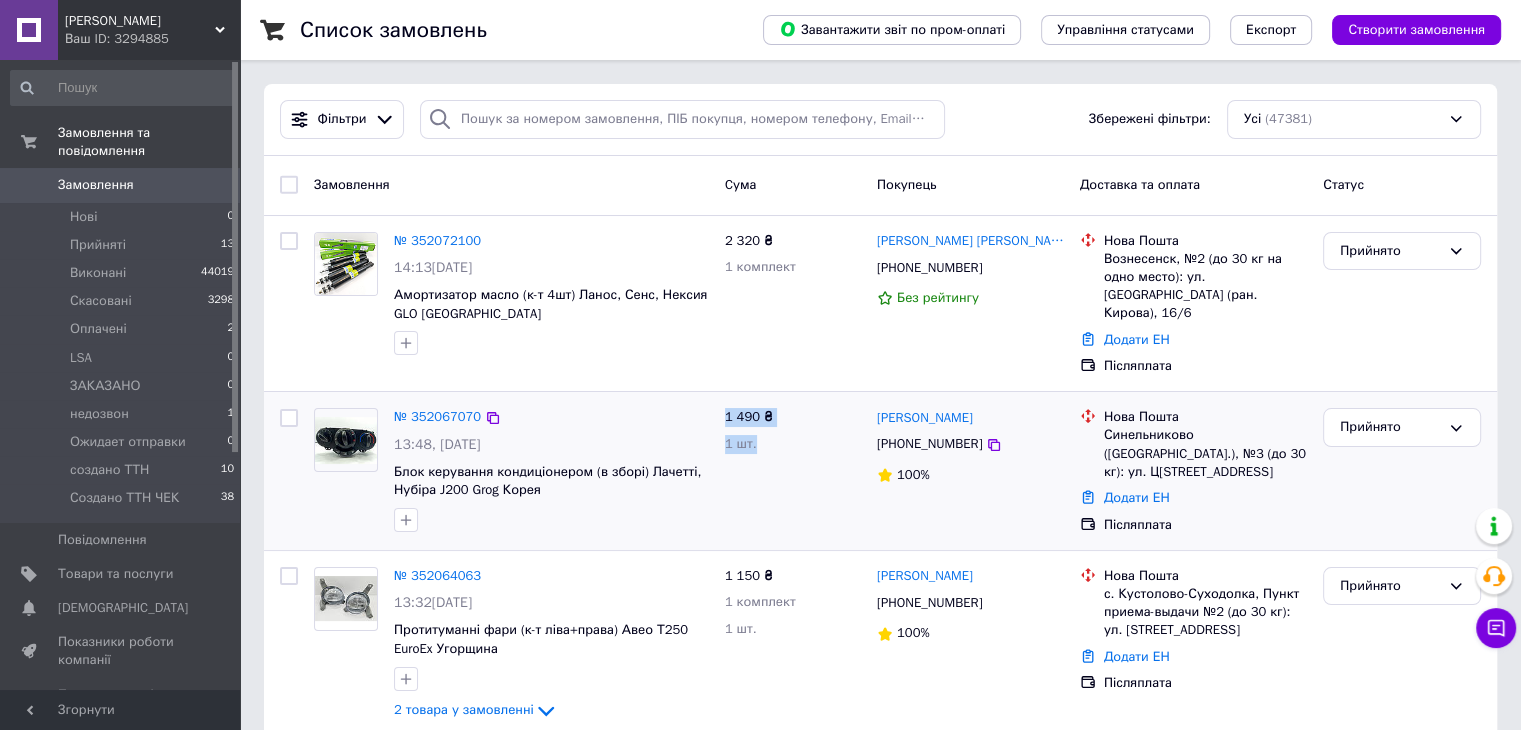 click on "1 490 ₴ 1 шт." at bounding box center [793, 471] 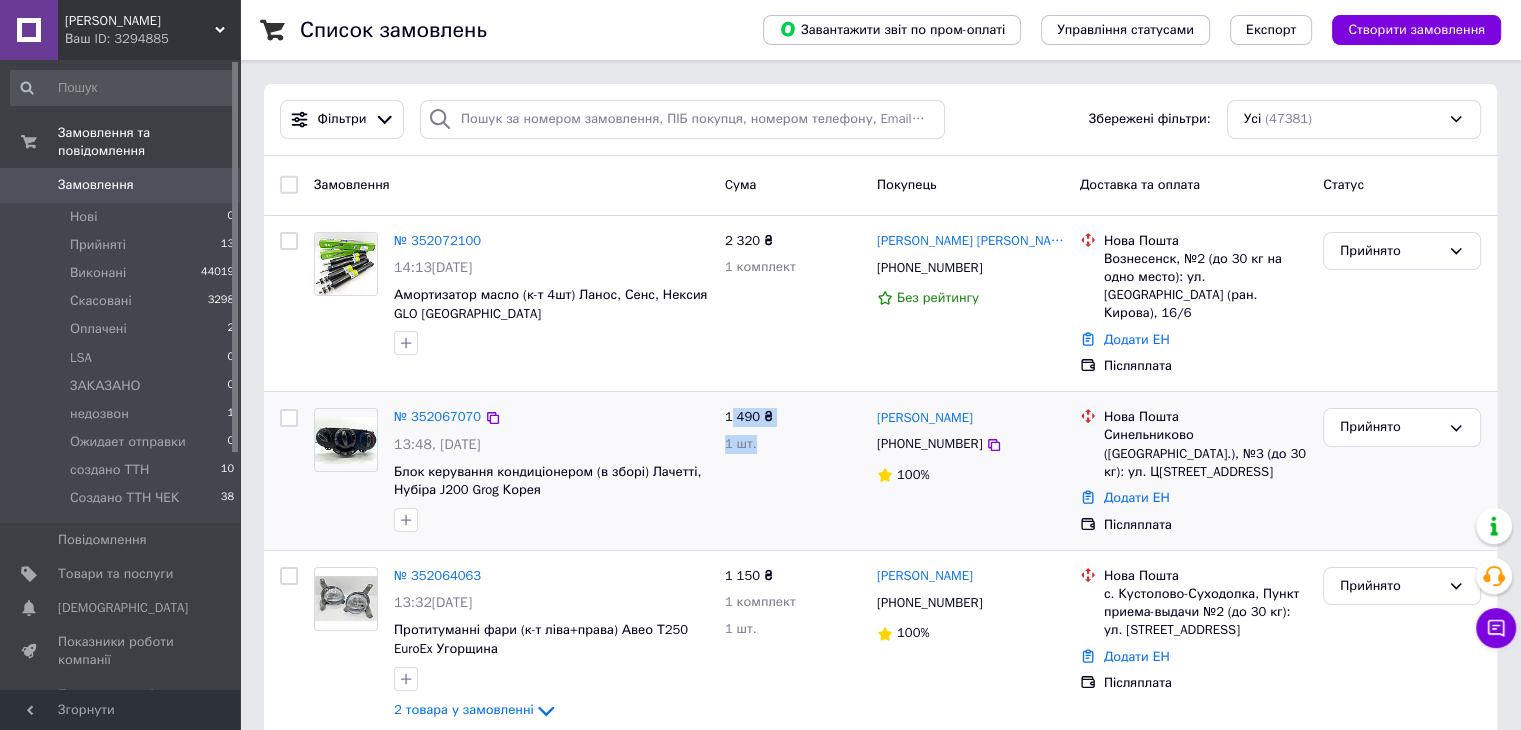 drag, startPoint x: 771, startPoint y: 440, endPoint x: 731, endPoint y: 399, distance: 57.280014 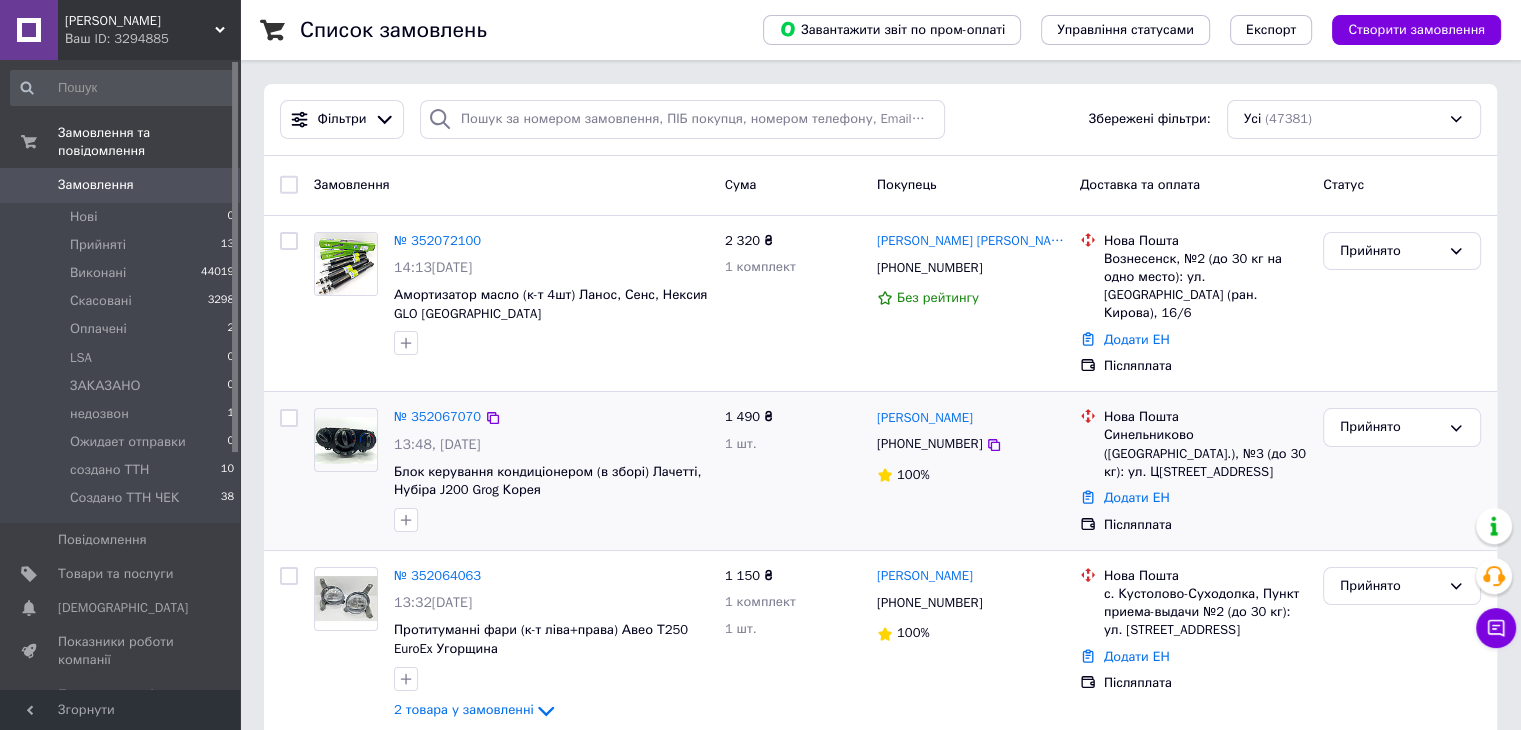 click on "1 490 ₴" at bounding box center [749, 416] 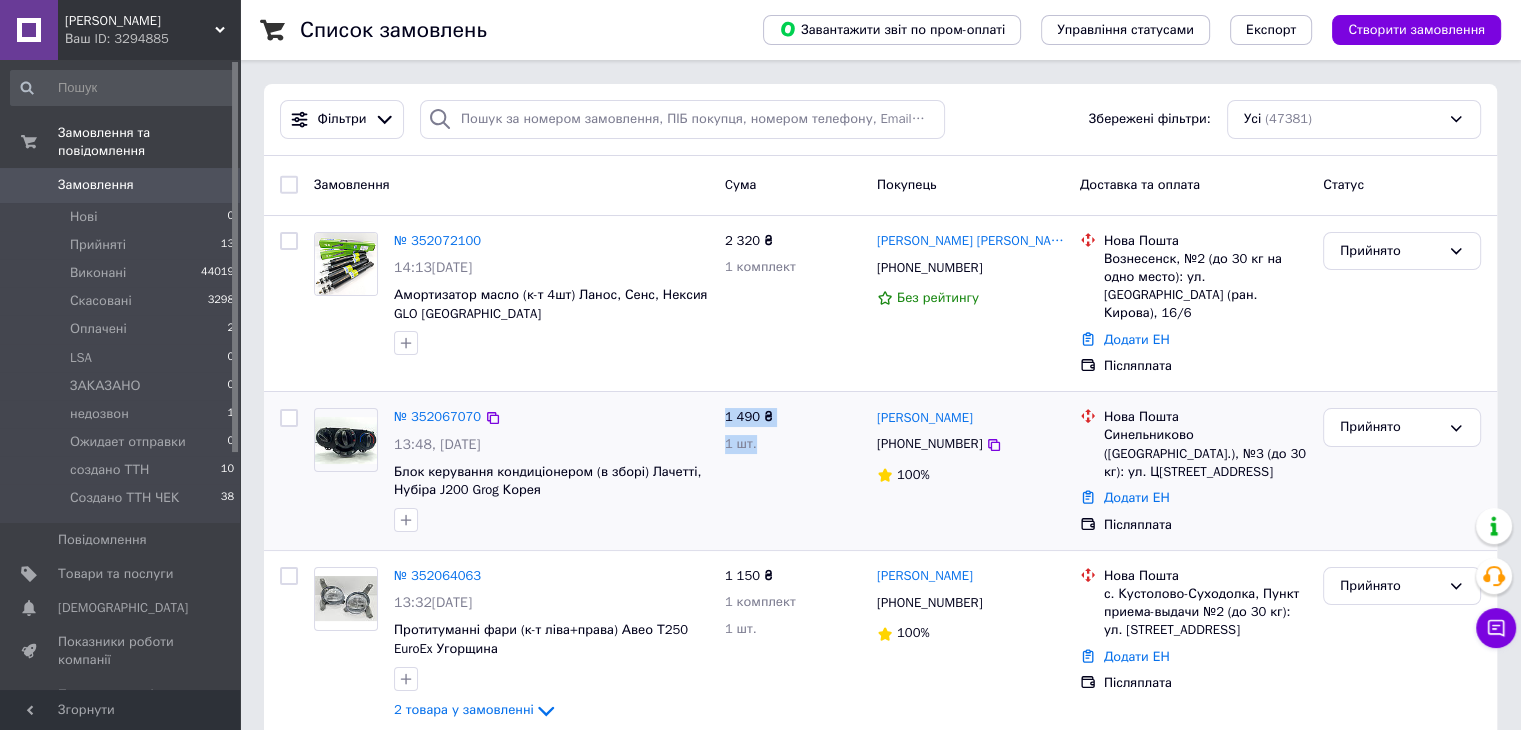 drag, startPoint x: 725, startPoint y: 392, endPoint x: 760, endPoint y: 425, distance: 48.104053 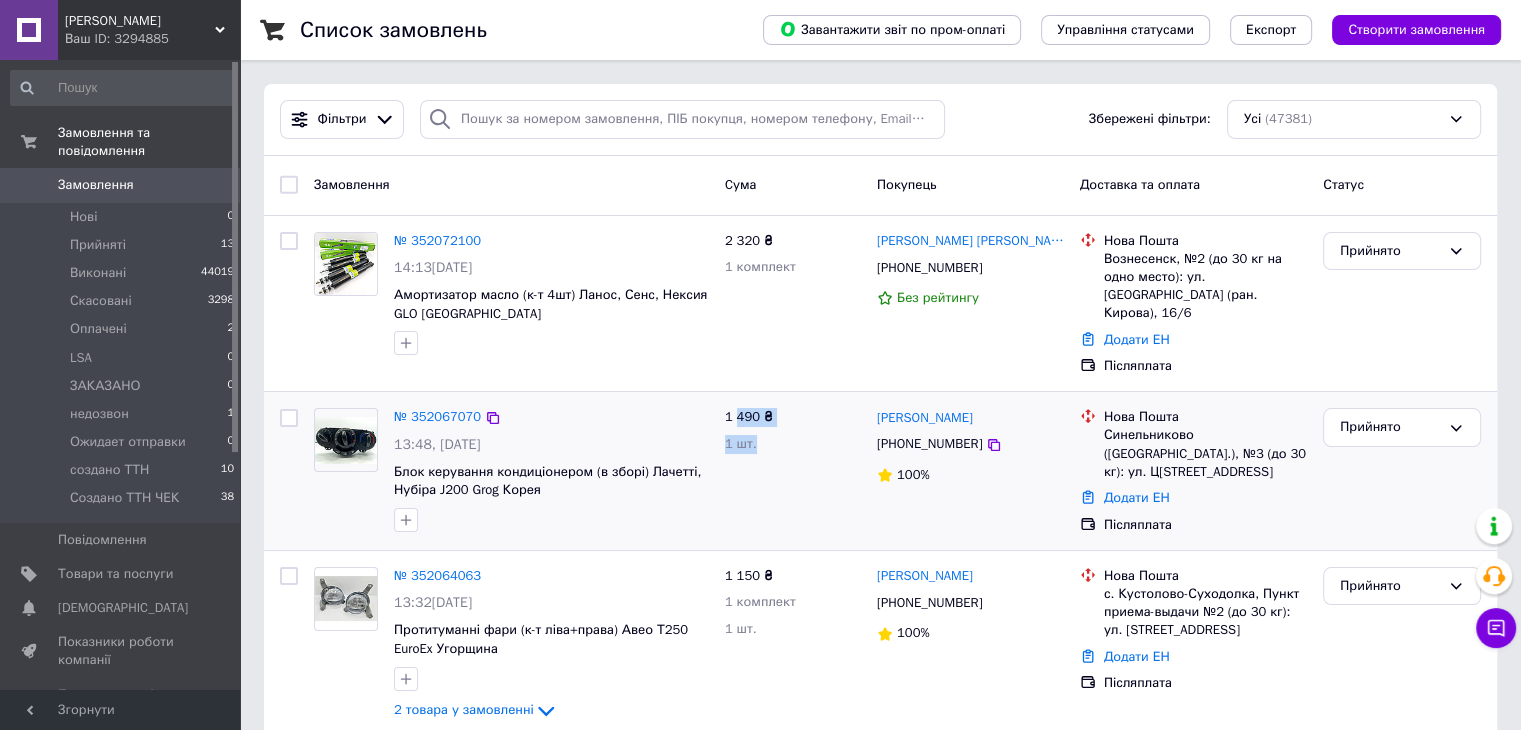drag, startPoint x: 776, startPoint y: 431, endPoint x: 734, endPoint y: 384, distance: 63.03174 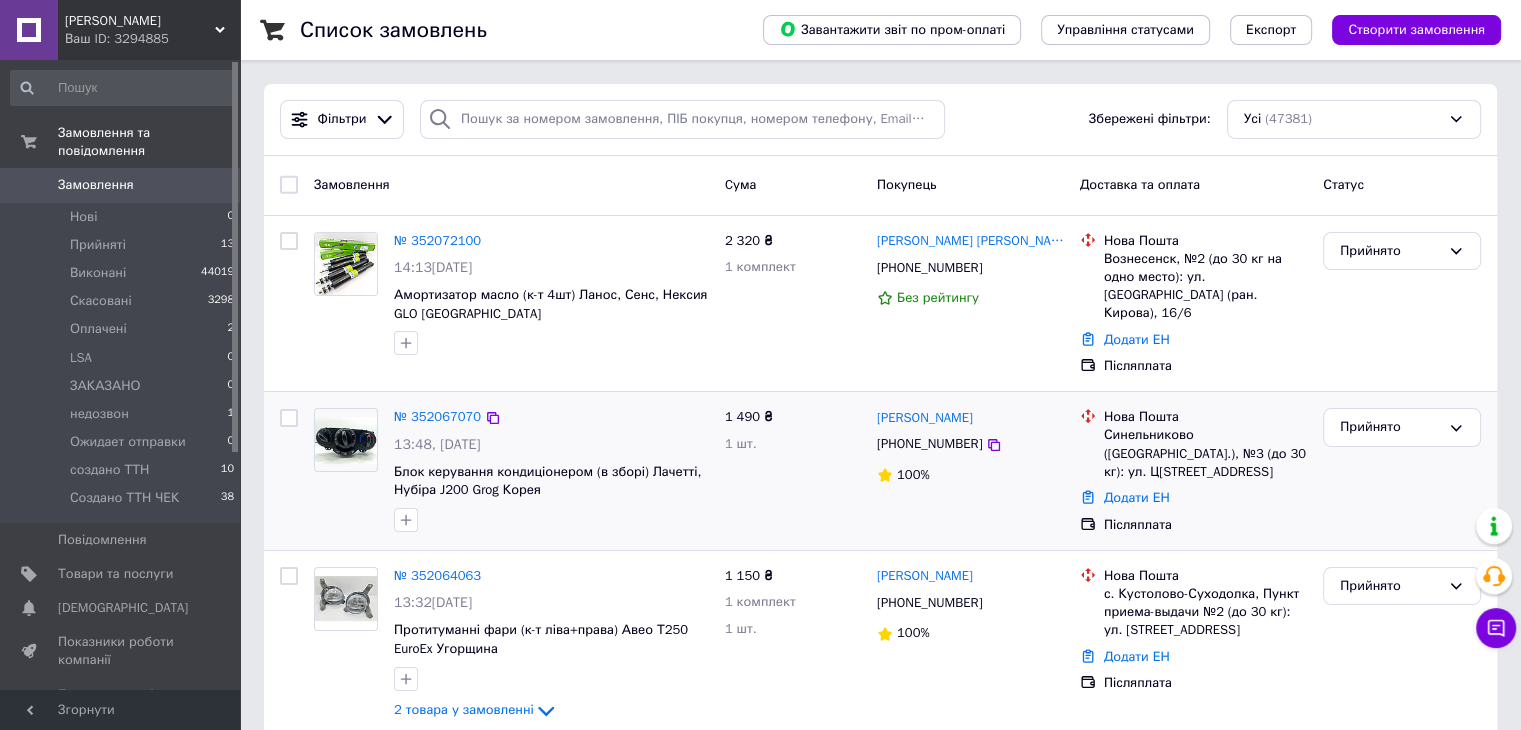 click on "1 490 ₴ 1 шт." at bounding box center (793, 471) 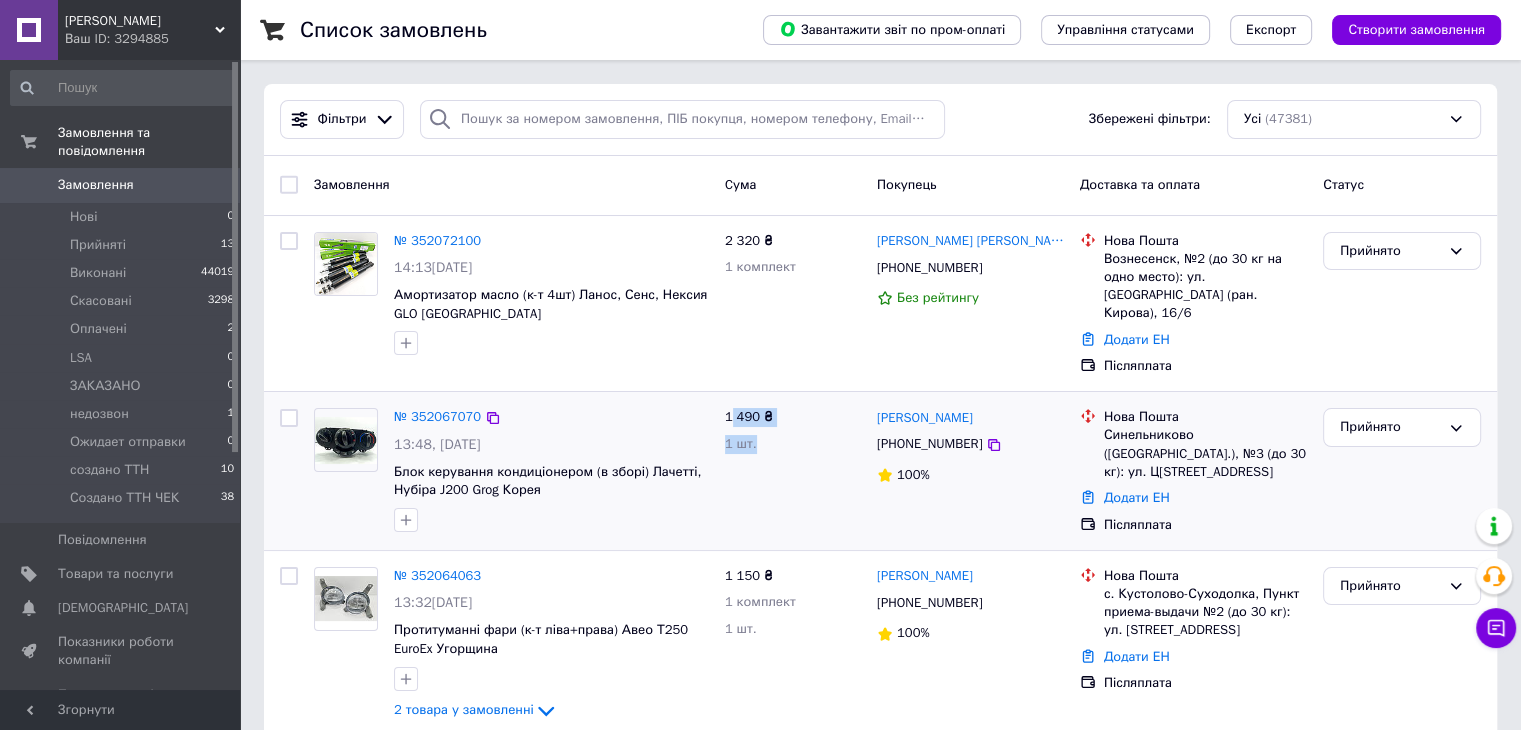 drag, startPoint x: 728, startPoint y: 383, endPoint x: 777, endPoint y: 436, distance: 72.18033 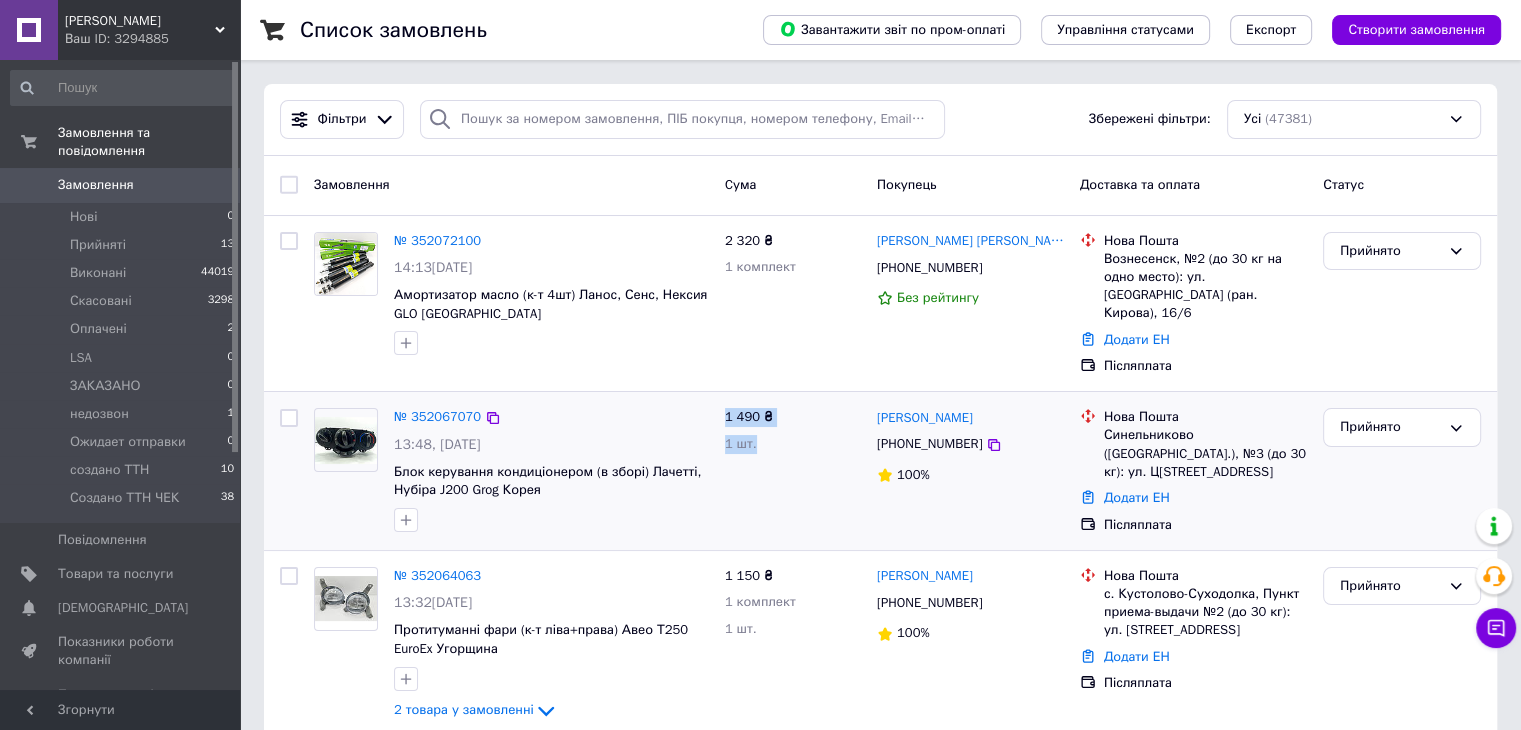 drag, startPoint x: 777, startPoint y: 436, endPoint x: 726, endPoint y: 386, distance: 71.42129 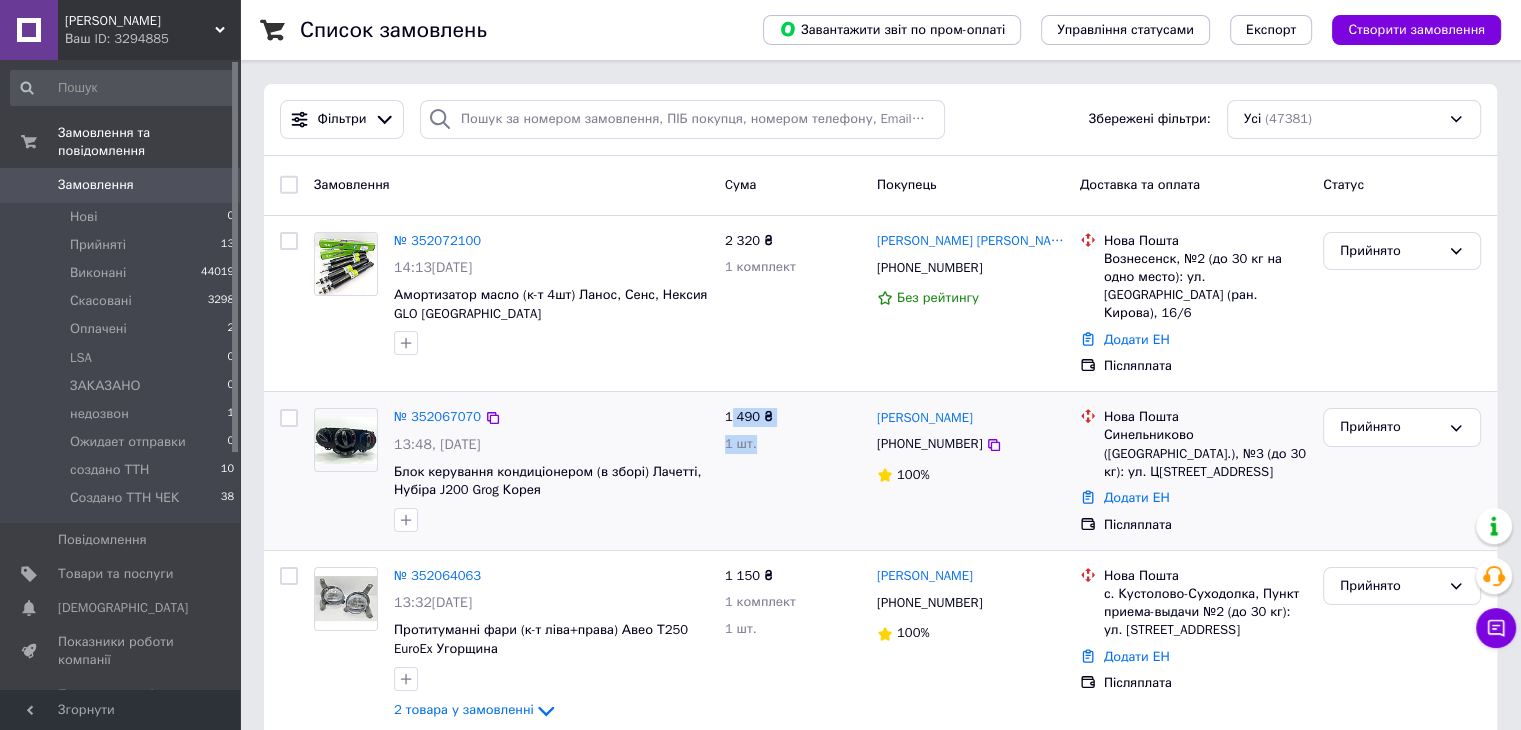 drag, startPoint x: 765, startPoint y: 425, endPoint x: 728, endPoint y: 387, distance: 53.037724 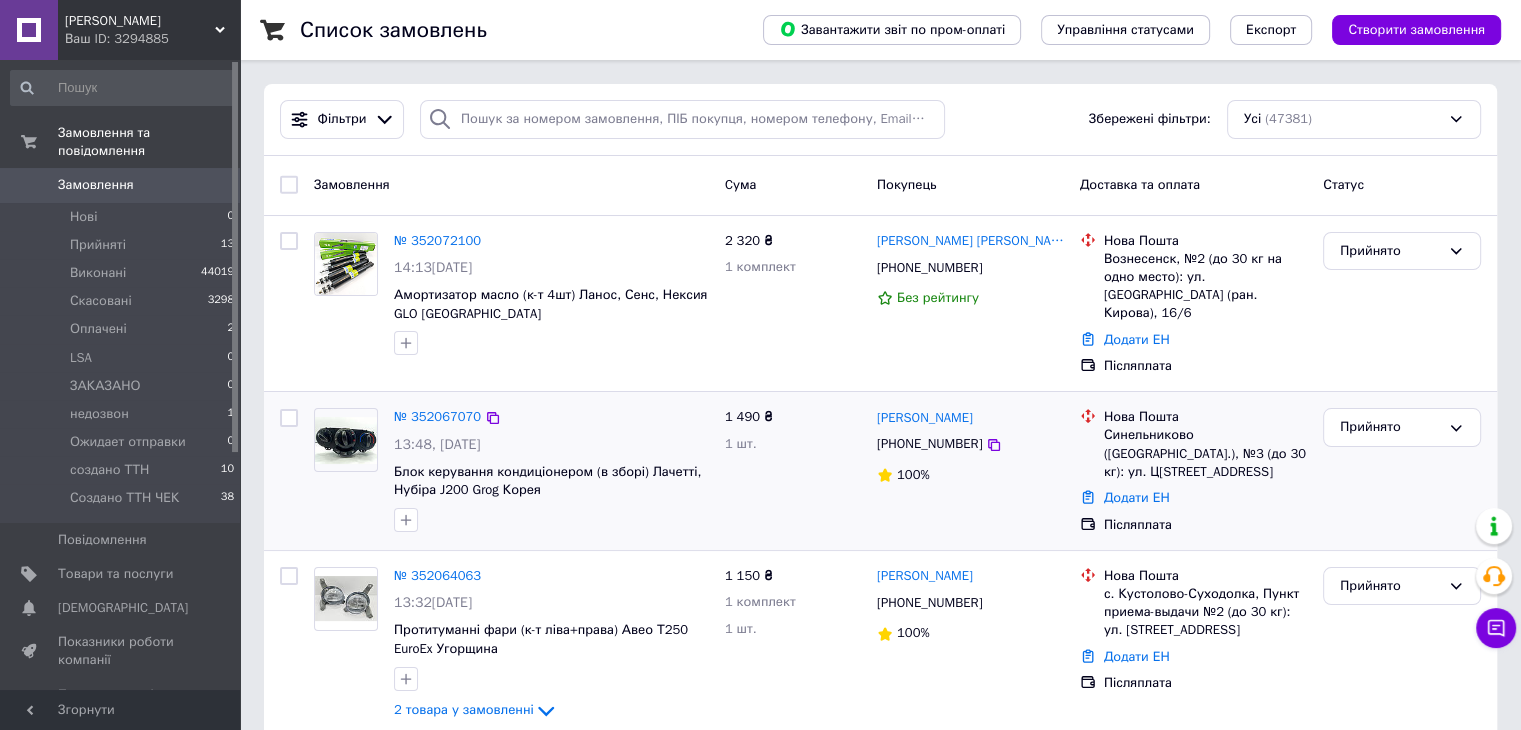 click on "1 490 ₴ 1 шт." at bounding box center [793, 471] 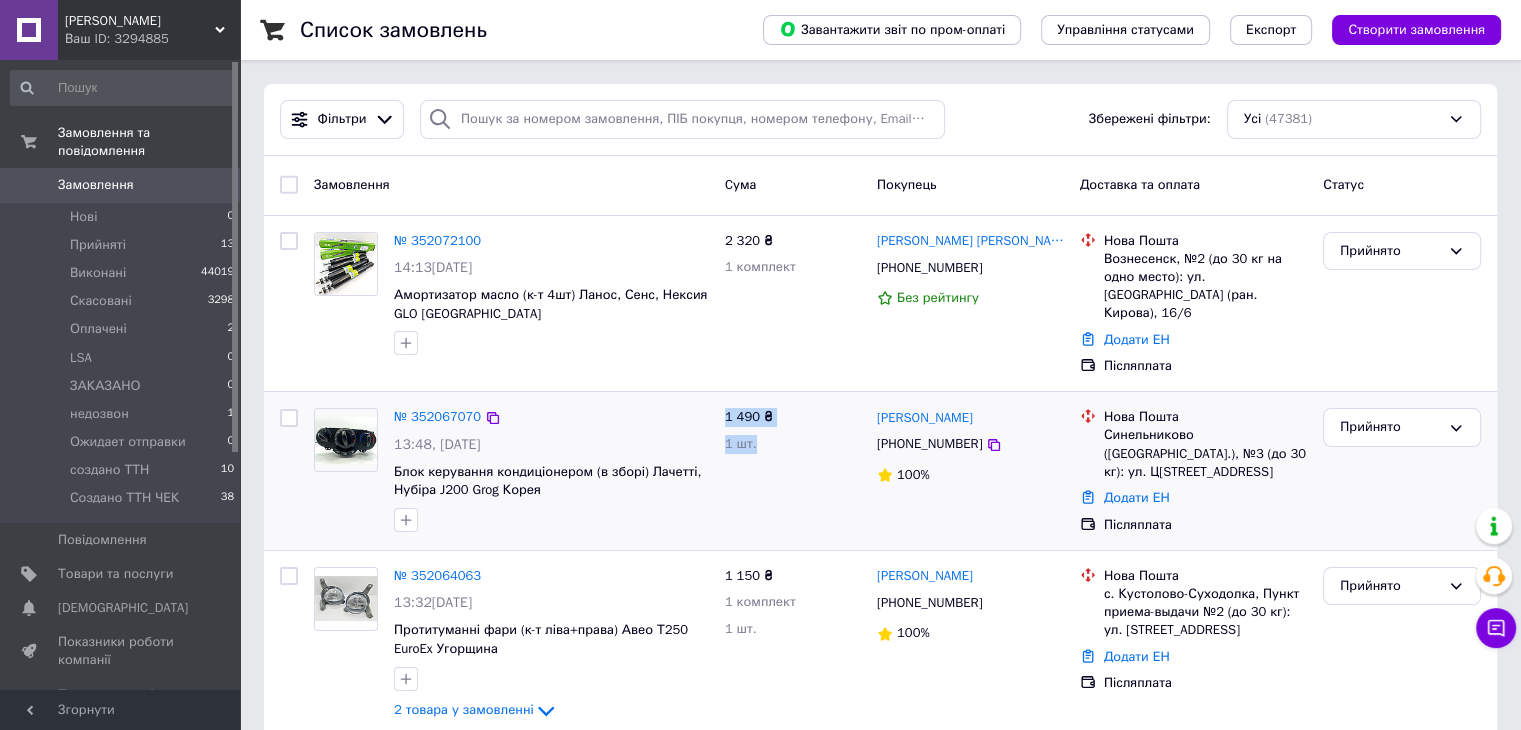 drag, startPoint x: 725, startPoint y: 384, endPoint x: 780, endPoint y: 439, distance: 77.781746 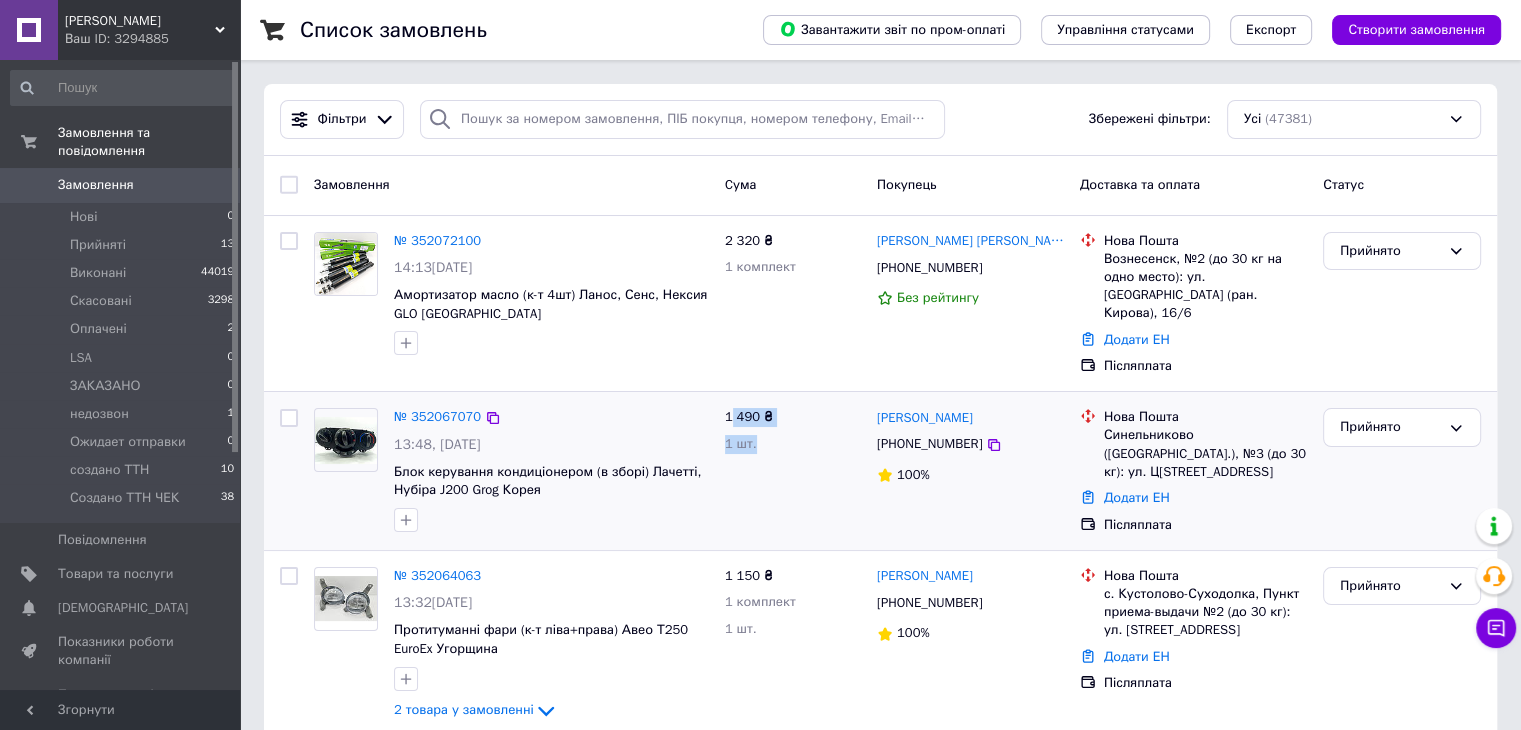 drag, startPoint x: 780, startPoint y: 433, endPoint x: 728, endPoint y: 381, distance: 73.53911 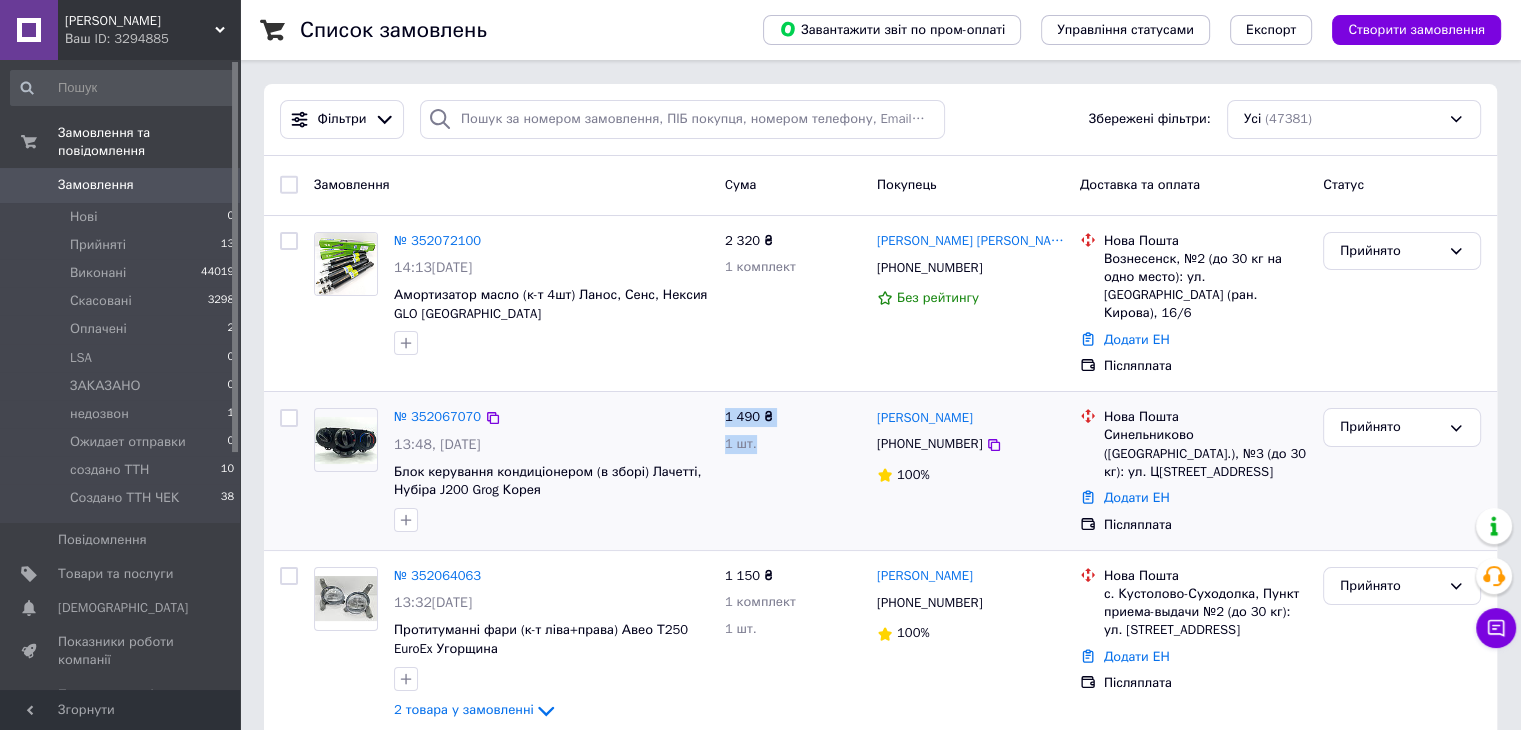 drag, startPoint x: 776, startPoint y: 432, endPoint x: 722, endPoint y: 381, distance: 74.27651 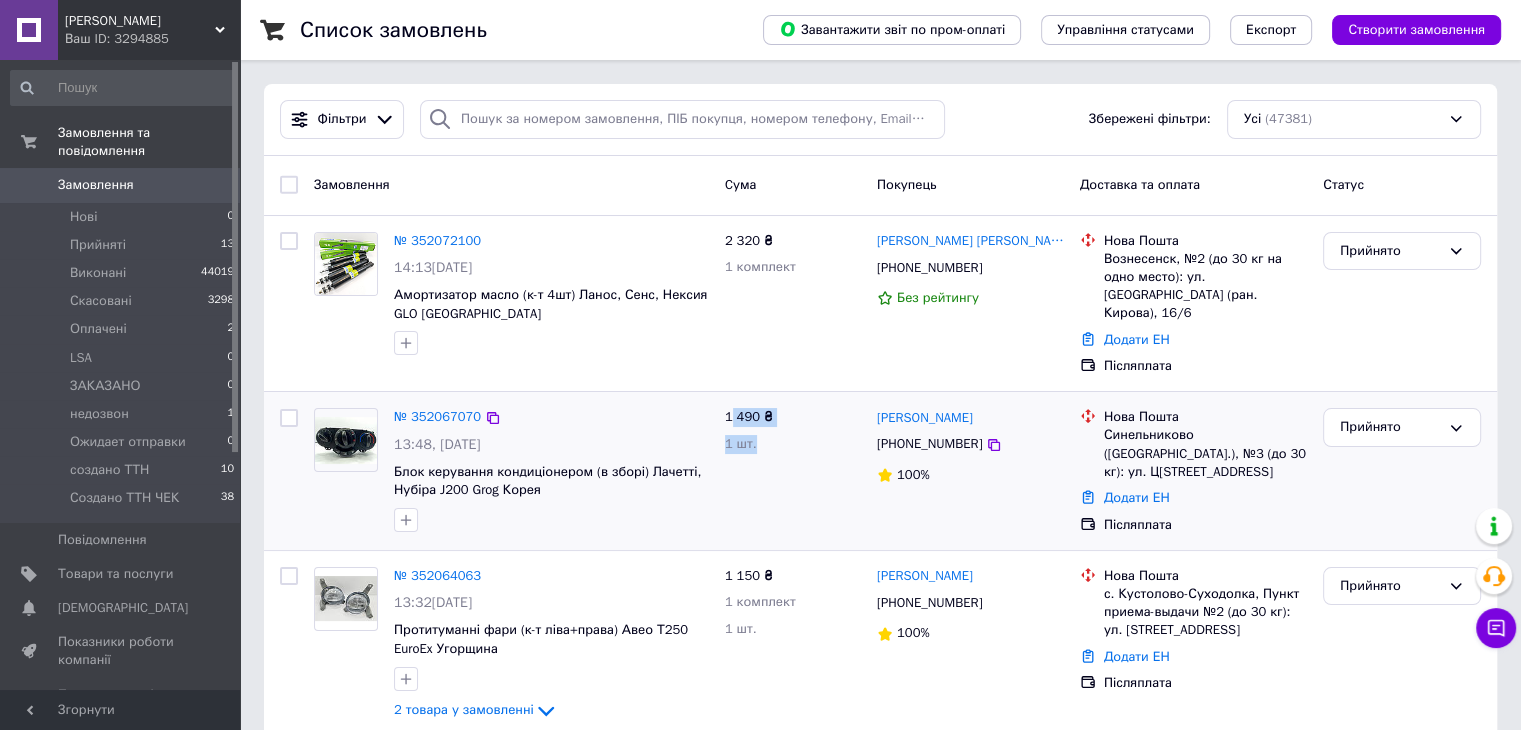 drag, startPoint x: 732, startPoint y: 392, endPoint x: 762, endPoint y: 424, distance: 43.863426 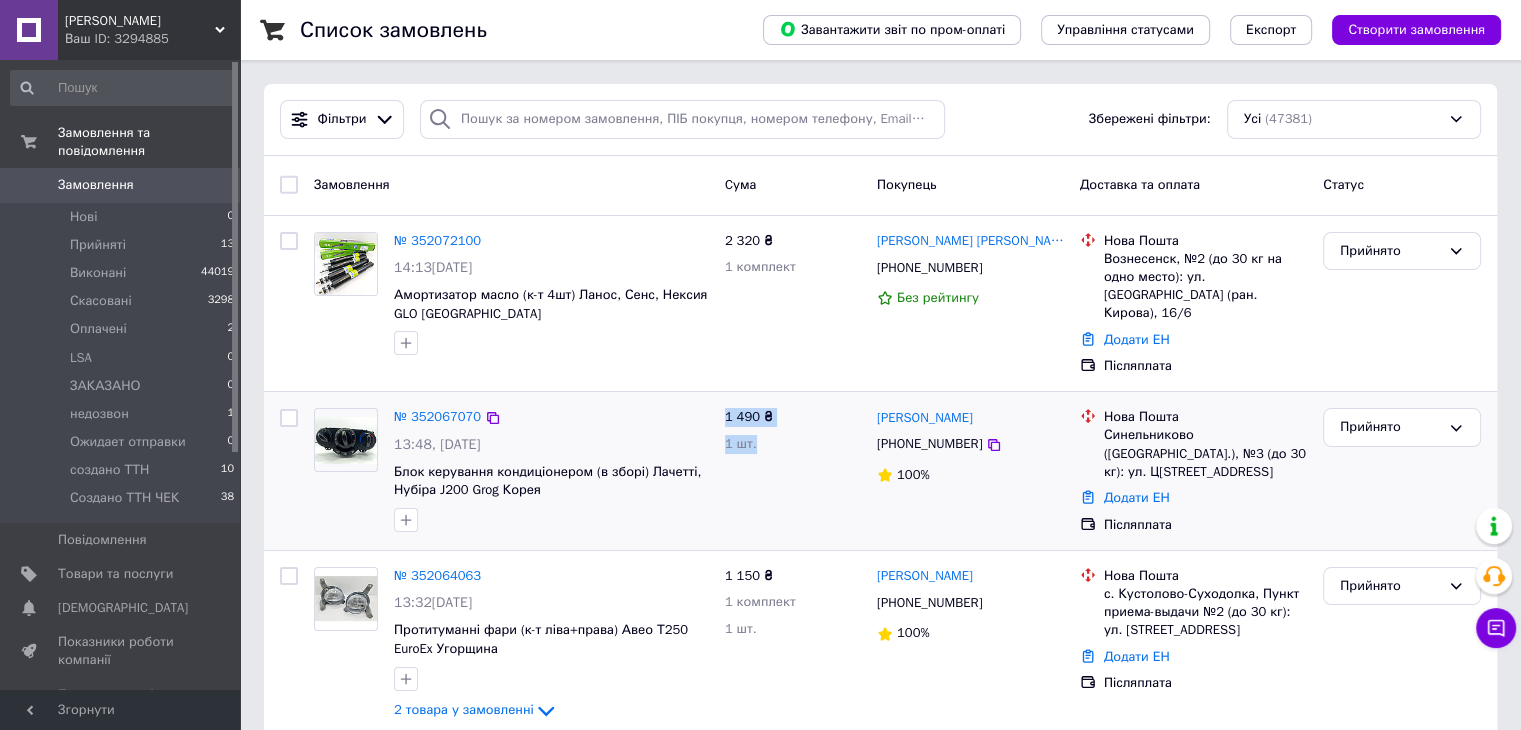 drag, startPoint x: 762, startPoint y: 423, endPoint x: 720, endPoint y: 377, distance: 62.289646 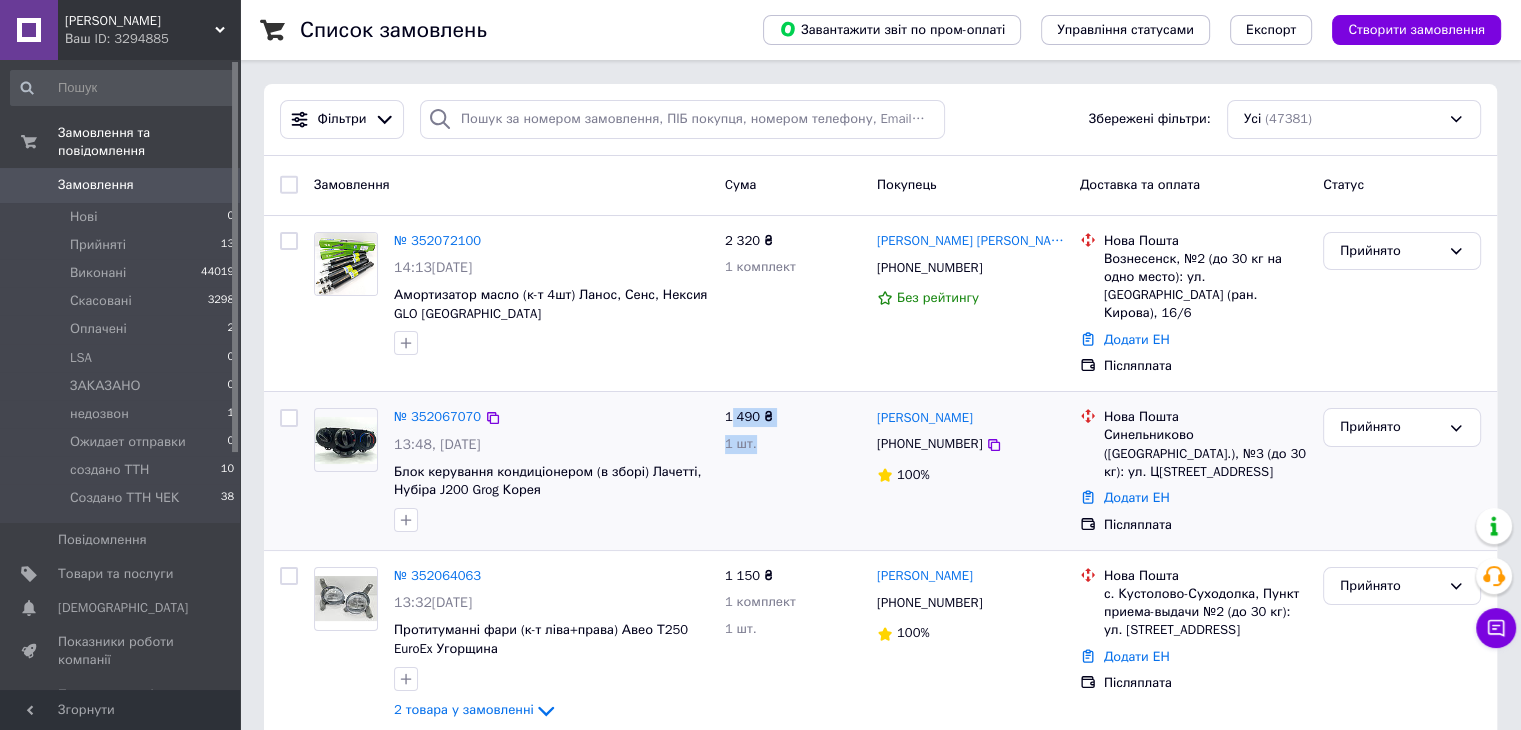 drag, startPoint x: 758, startPoint y: 420, endPoint x: 772, endPoint y: 433, distance: 19.104973 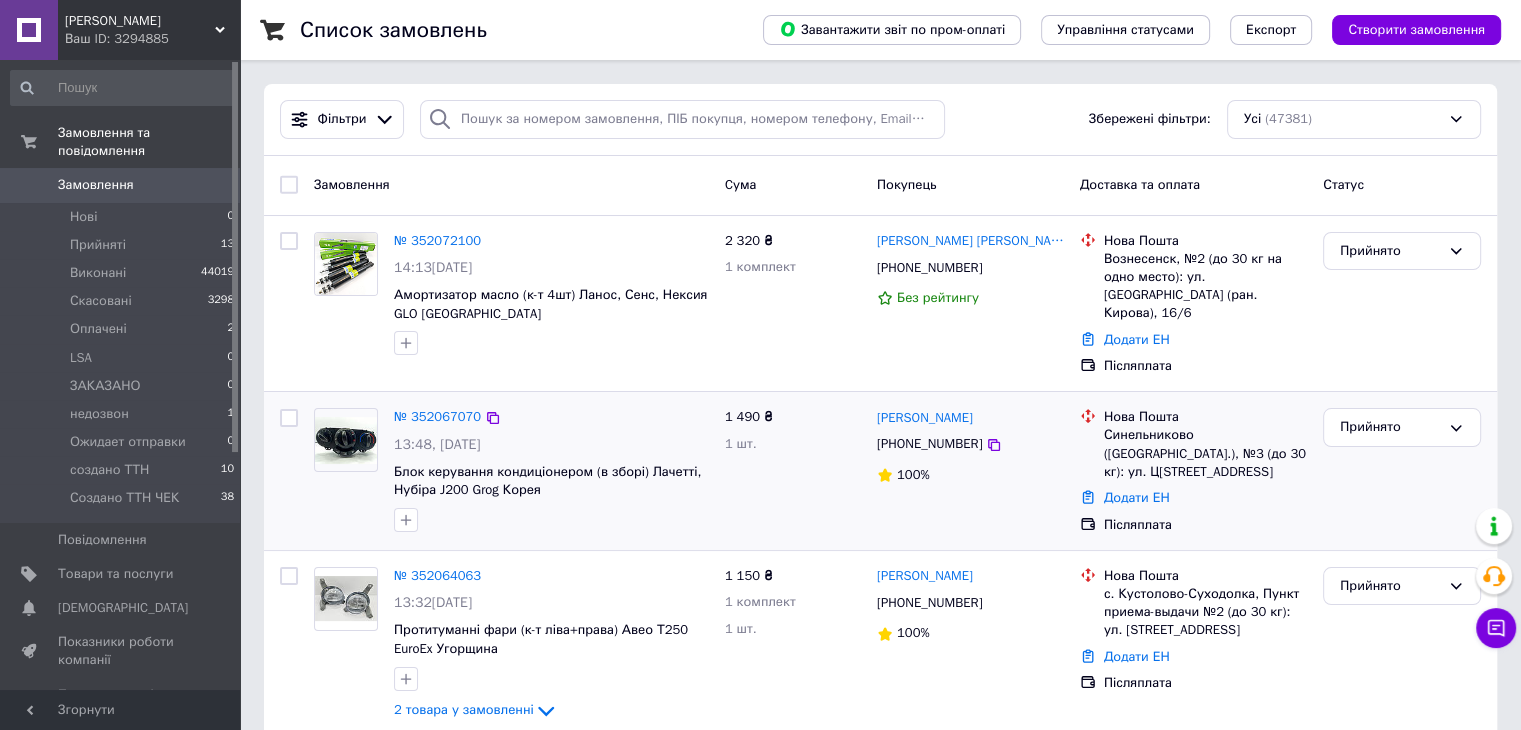 click on "1 490 ₴ 1 шт." at bounding box center [793, 471] 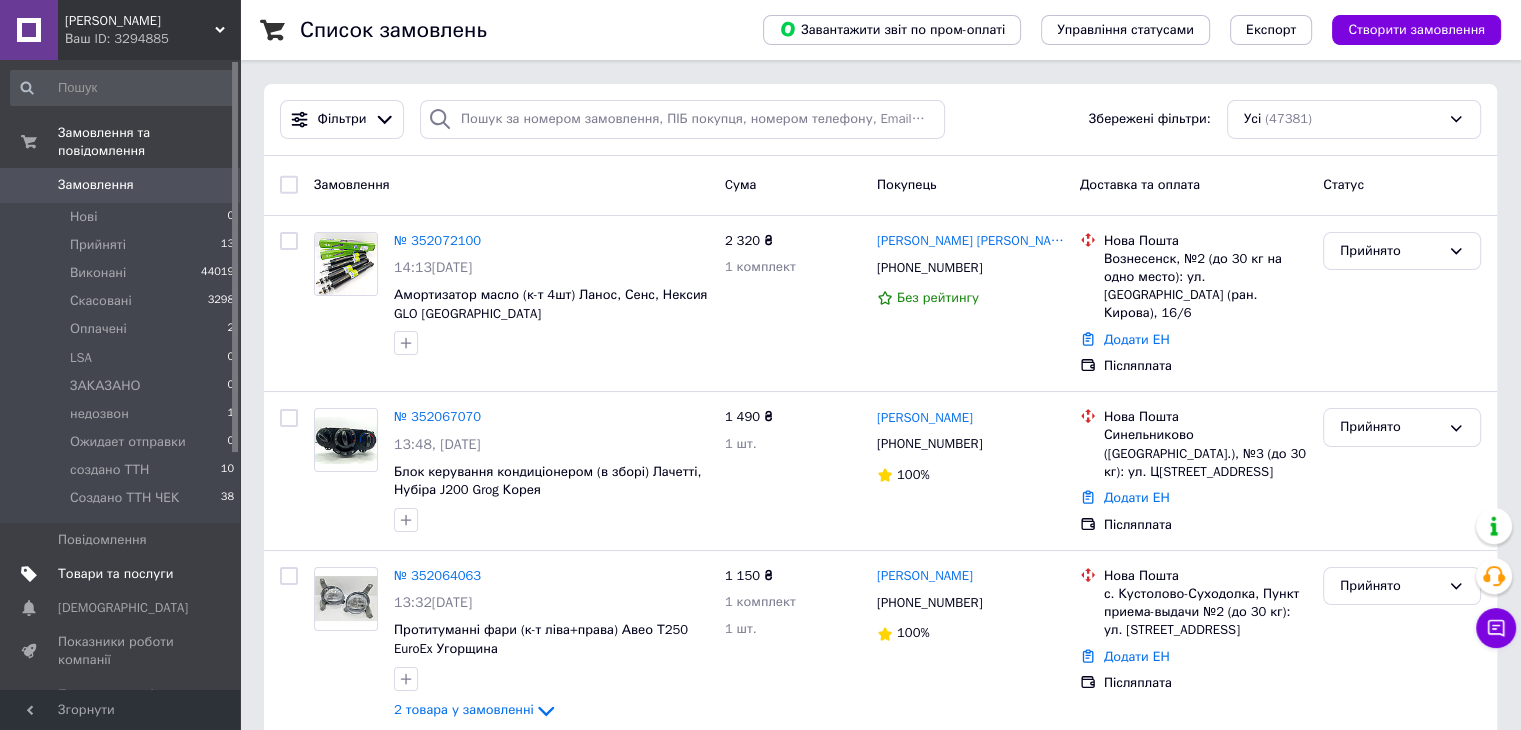 click on "Товари та послуги" at bounding box center [115, 574] 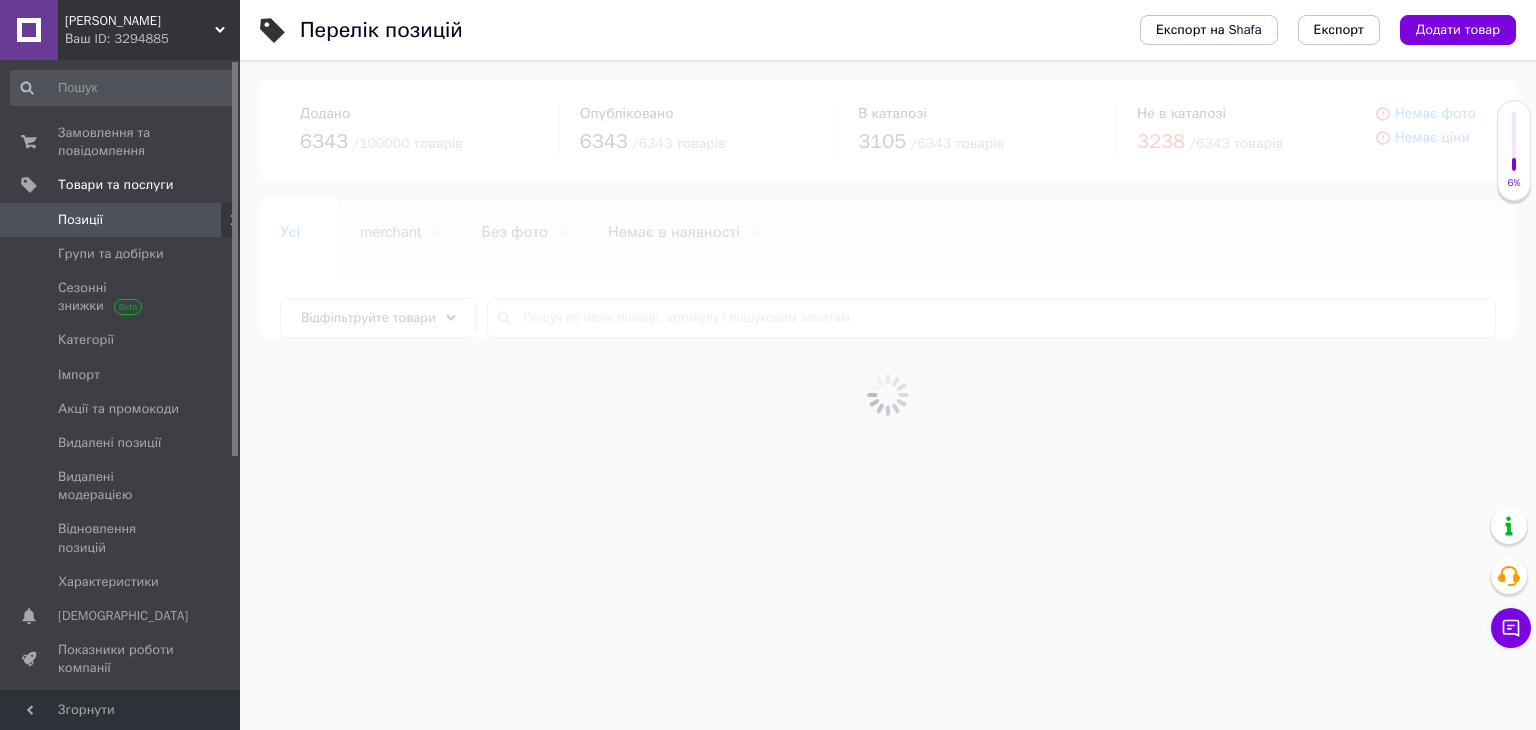 click at bounding box center (888, 395) 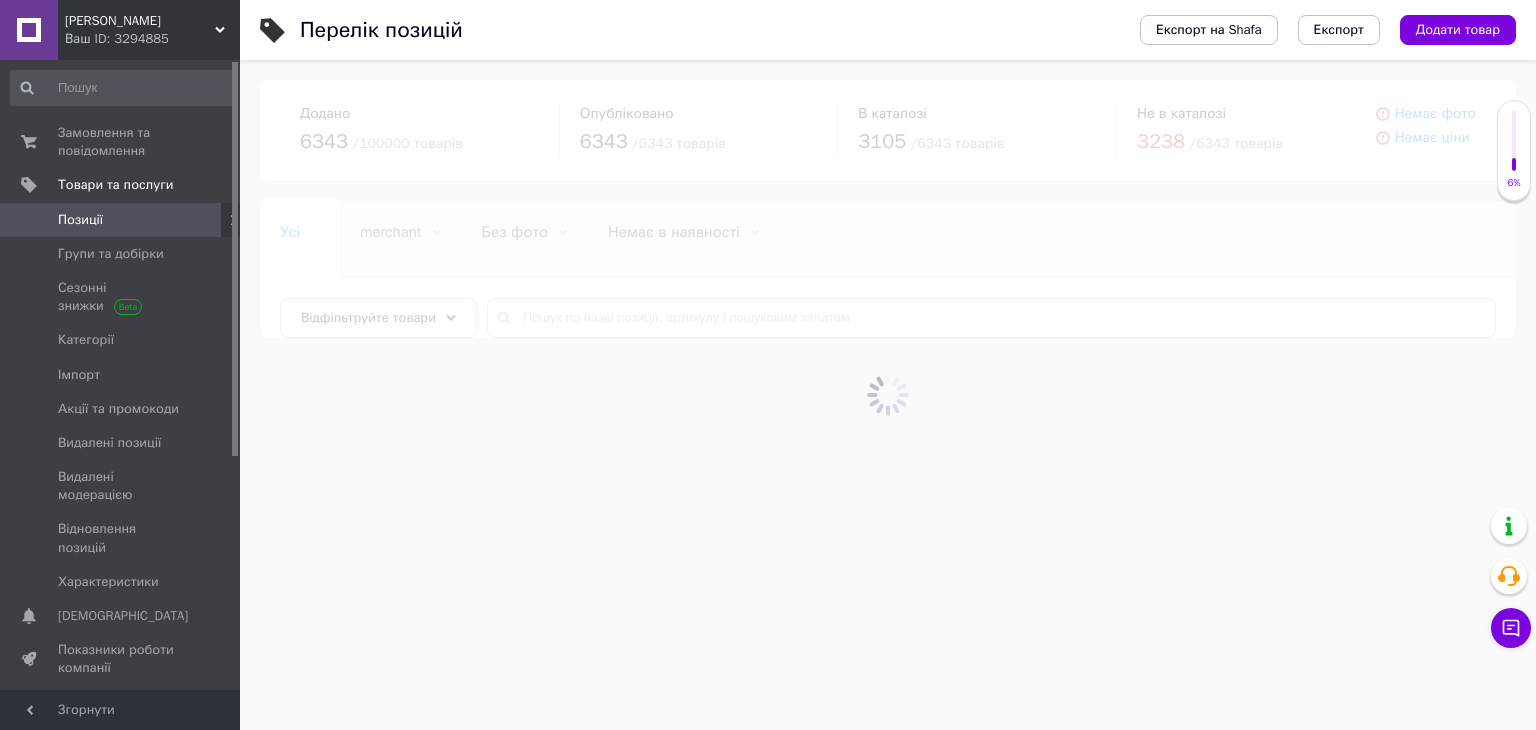 click at bounding box center (888, 395) 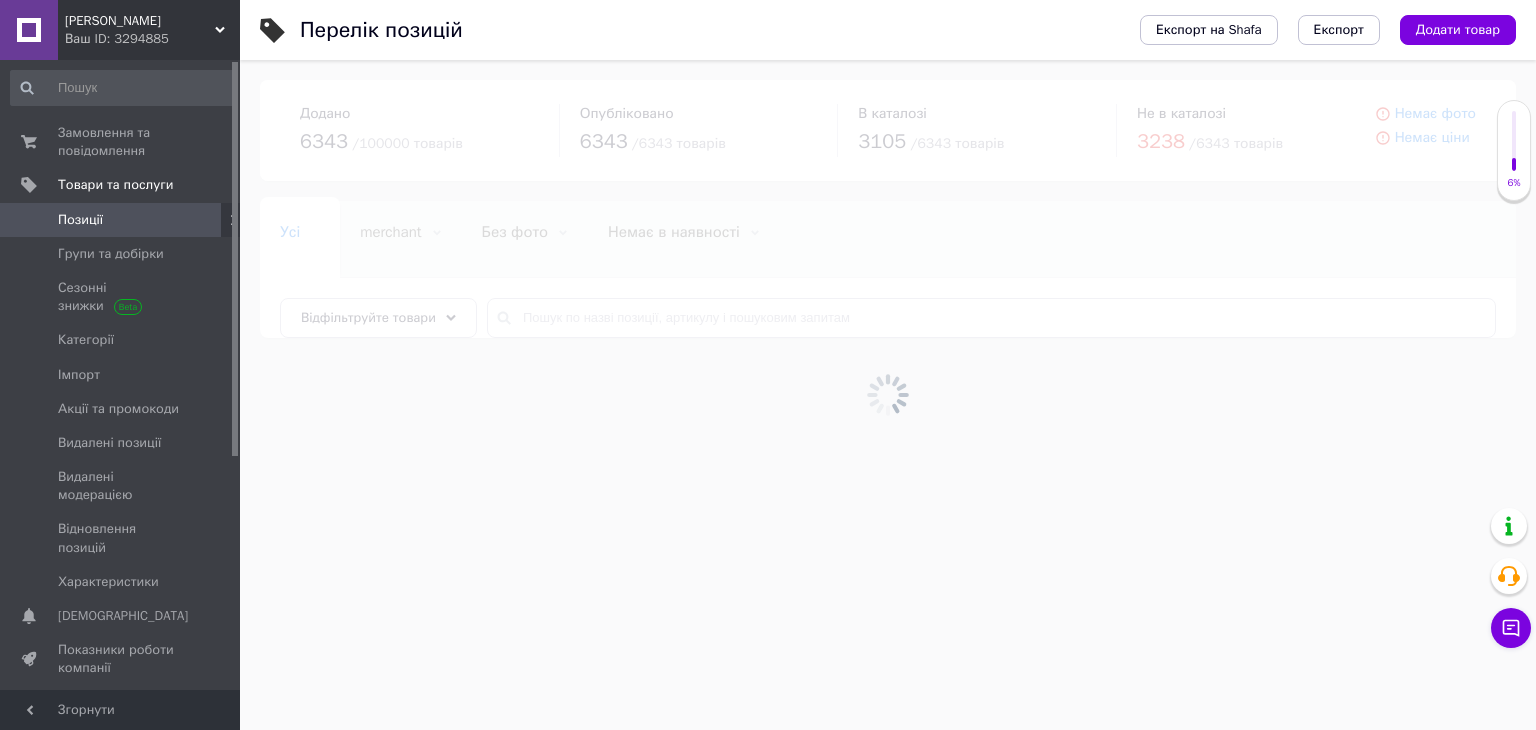 drag, startPoint x: 705, startPoint y: 309, endPoint x: 712, endPoint y: 318, distance: 11.401754 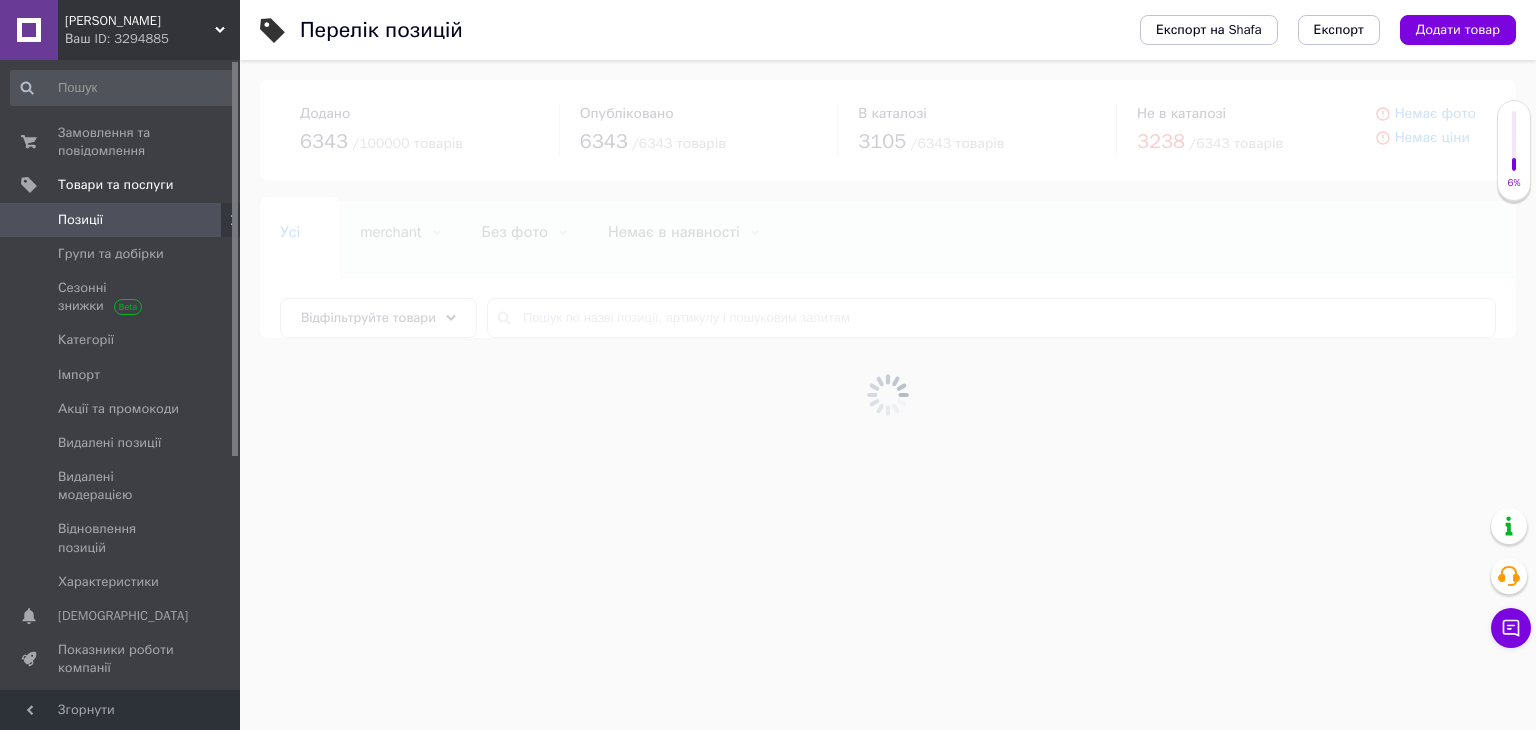 click at bounding box center [888, 395] 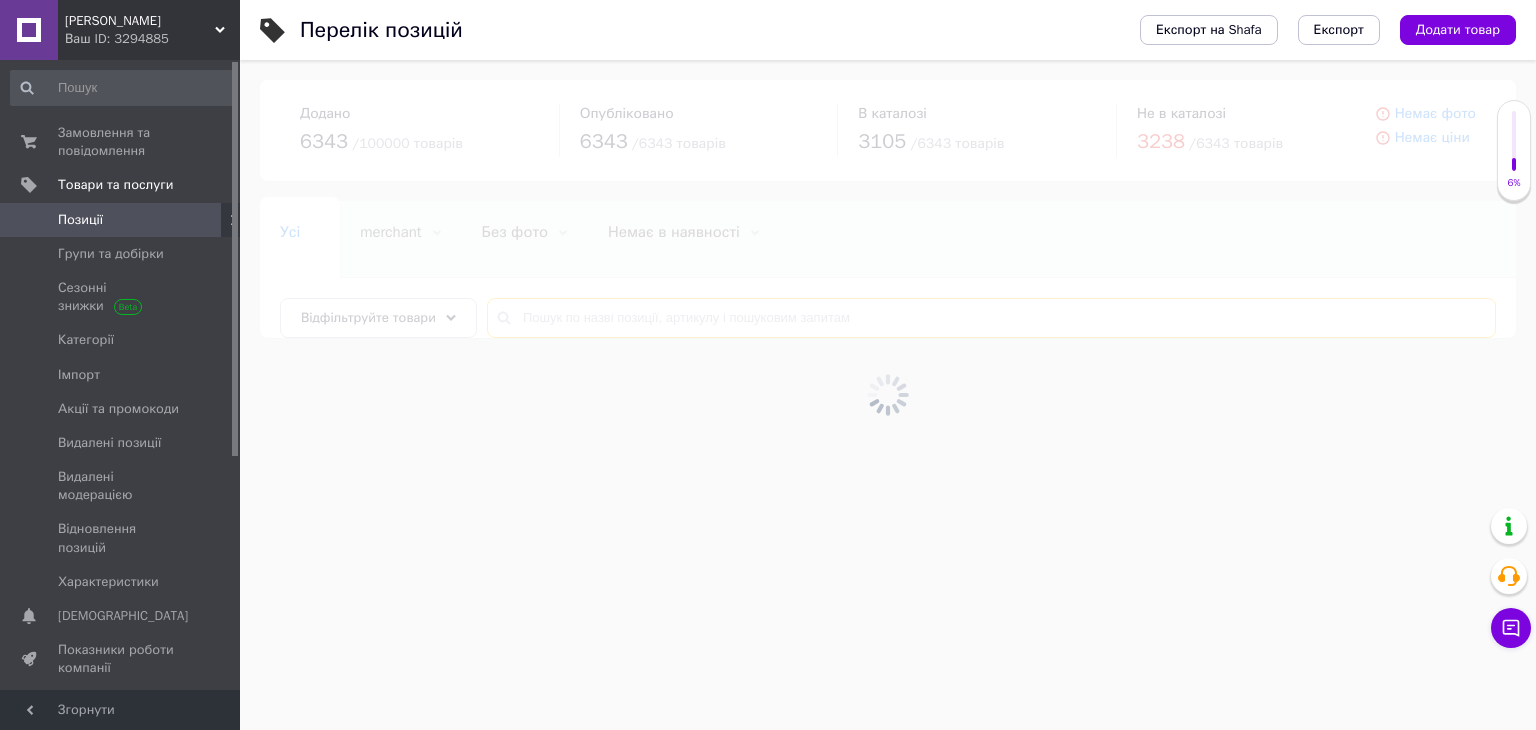 click at bounding box center (991, 318) 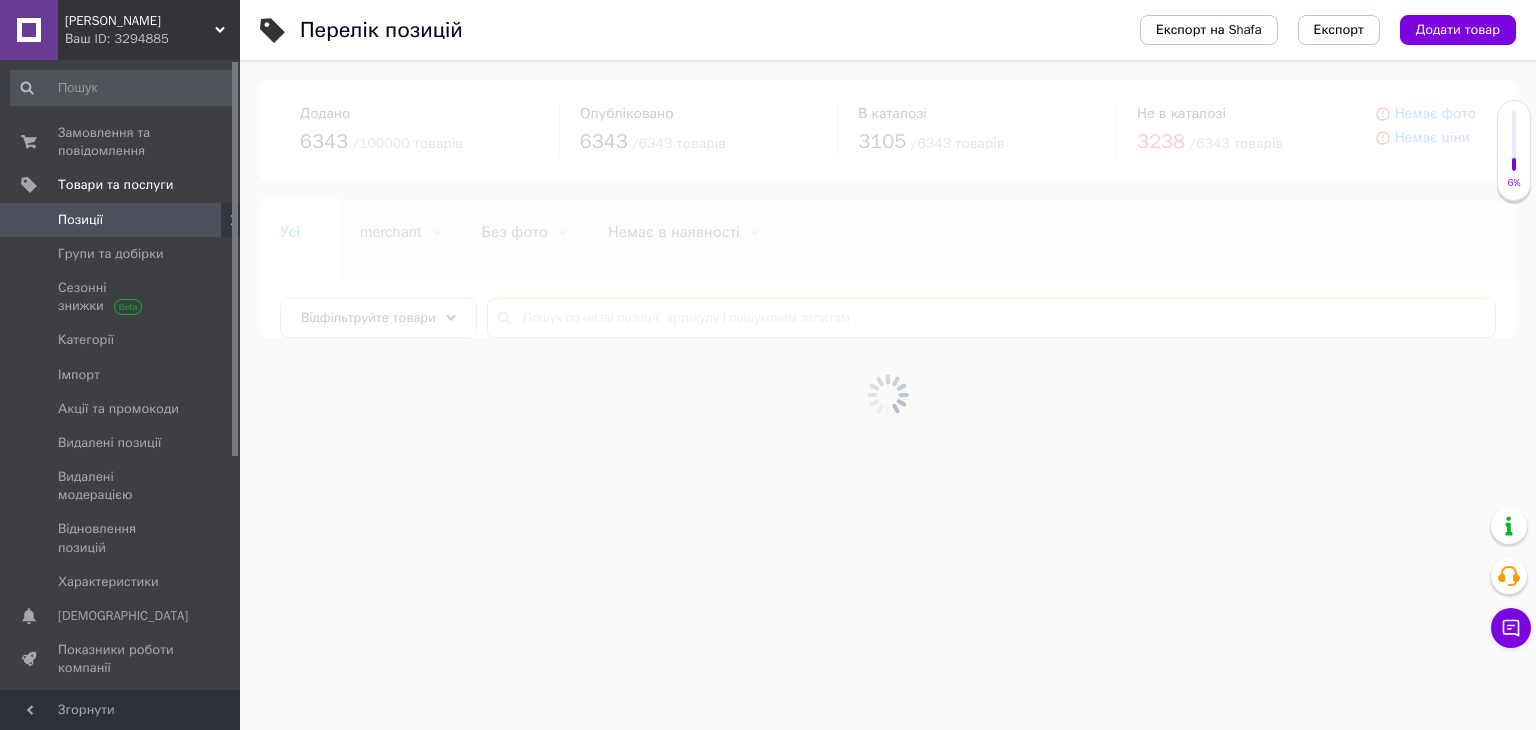 paste on "93741077" 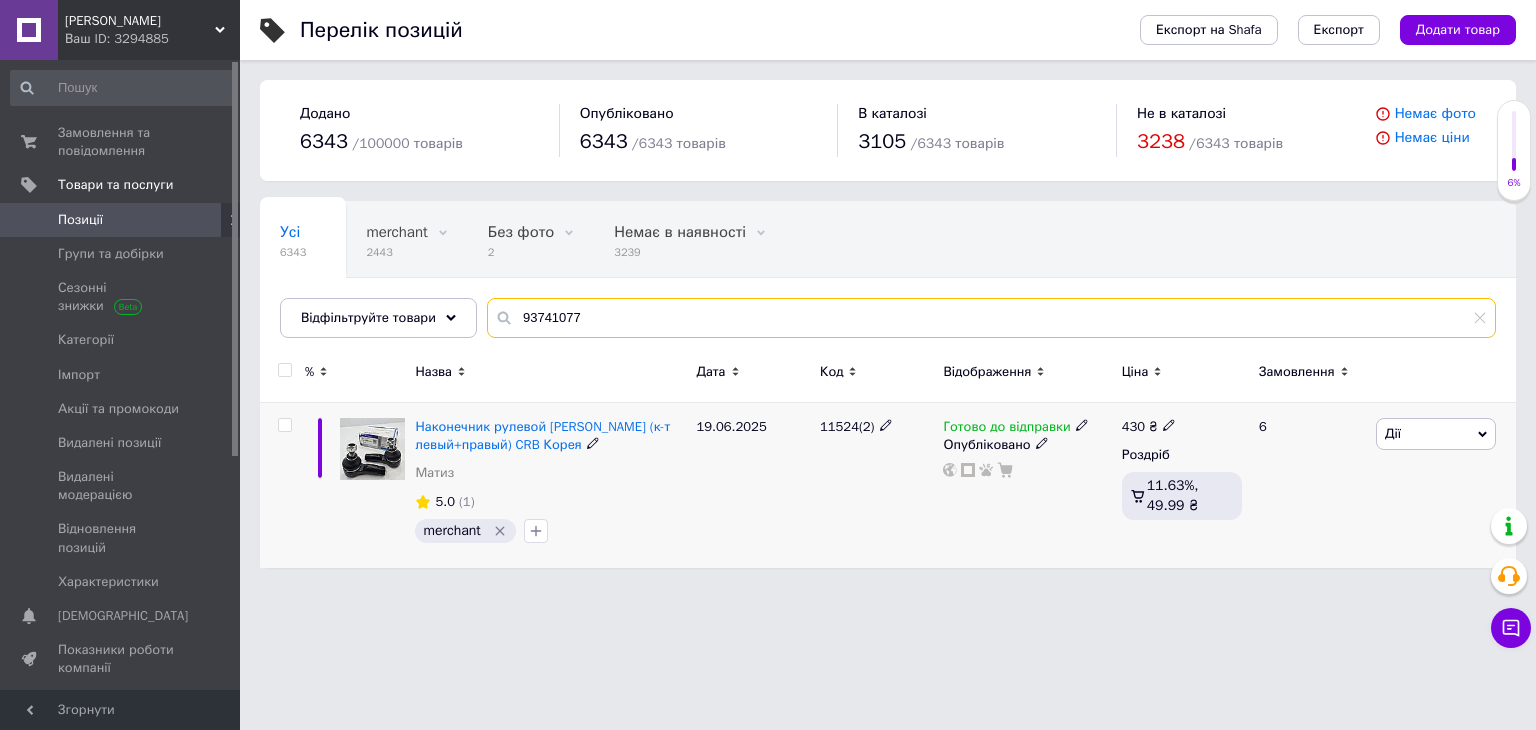 type on "93741077" 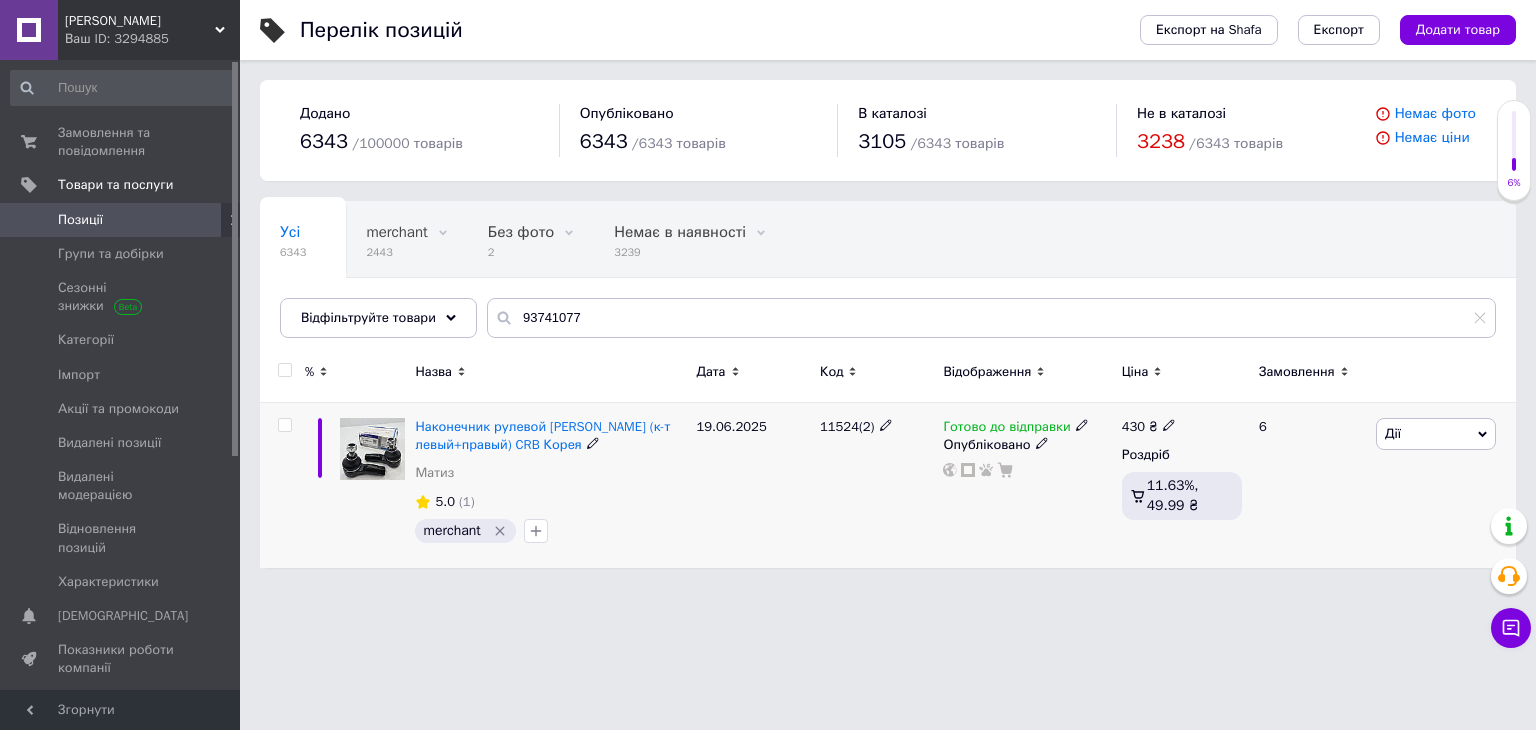 click 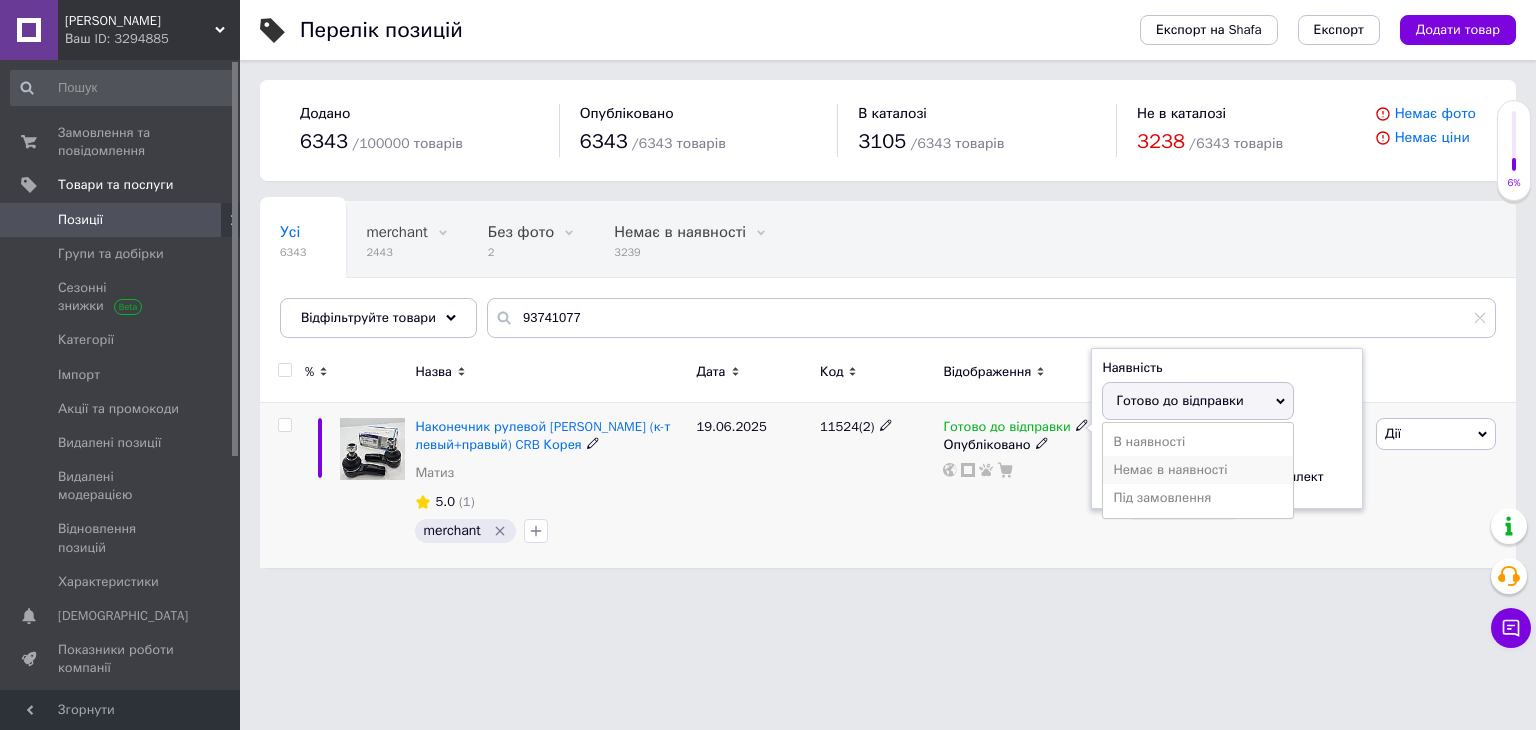 click on "Немає в наявності" at bounding box center (1198, 470) 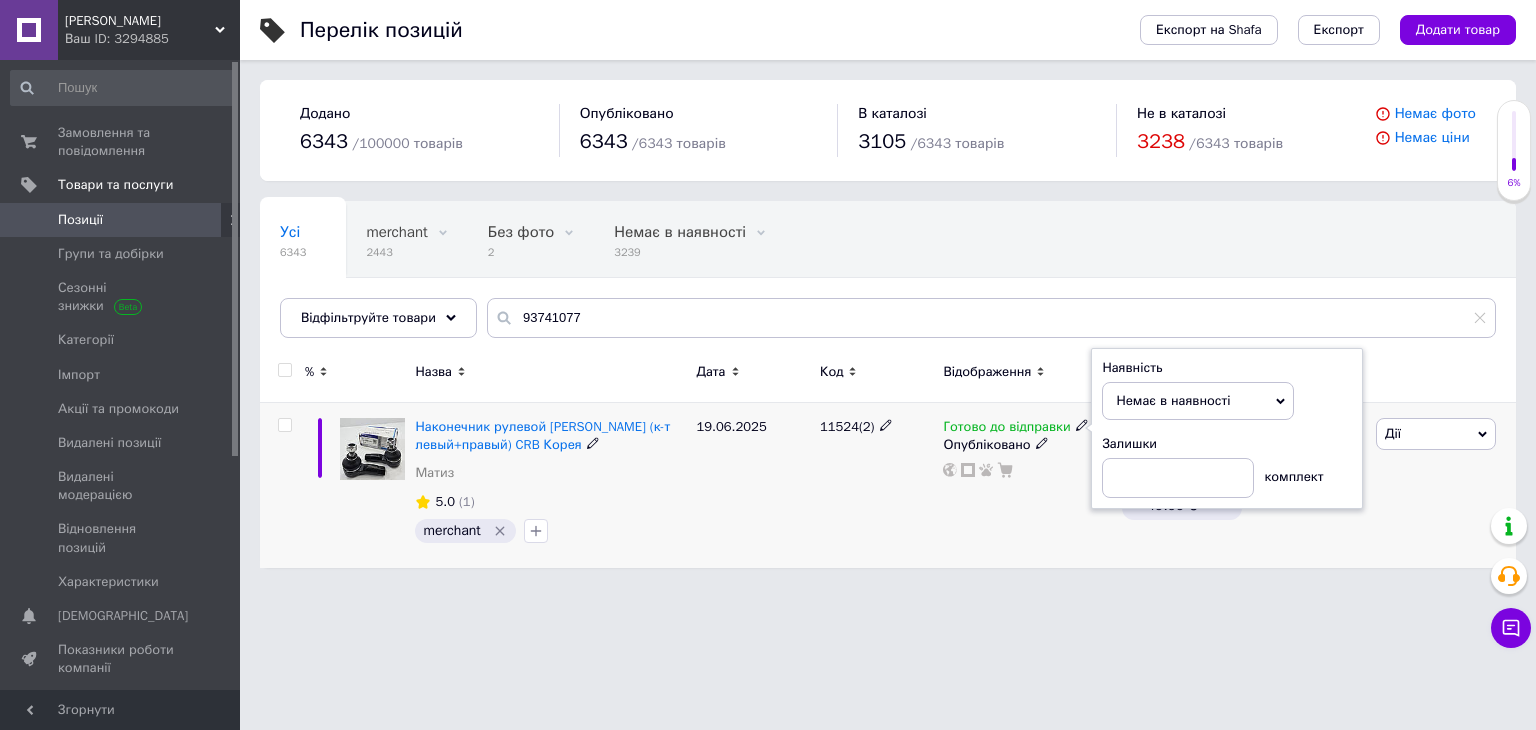click on "Готово до відправки Наявність Немає в наявності В наявності Під замовлення Готово до відправки Залишки комплект Опубліковано" at bounding box center [1027, 486] 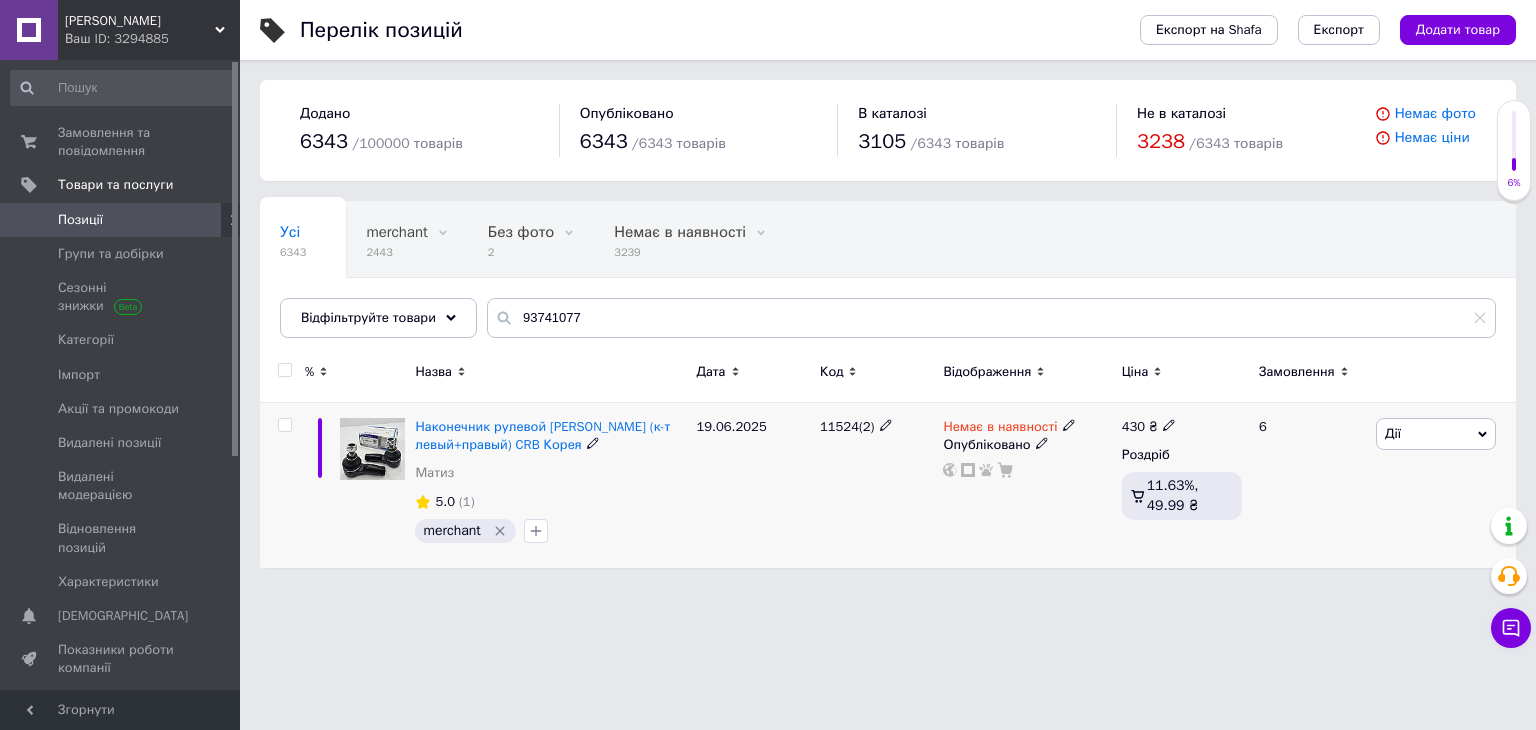click 